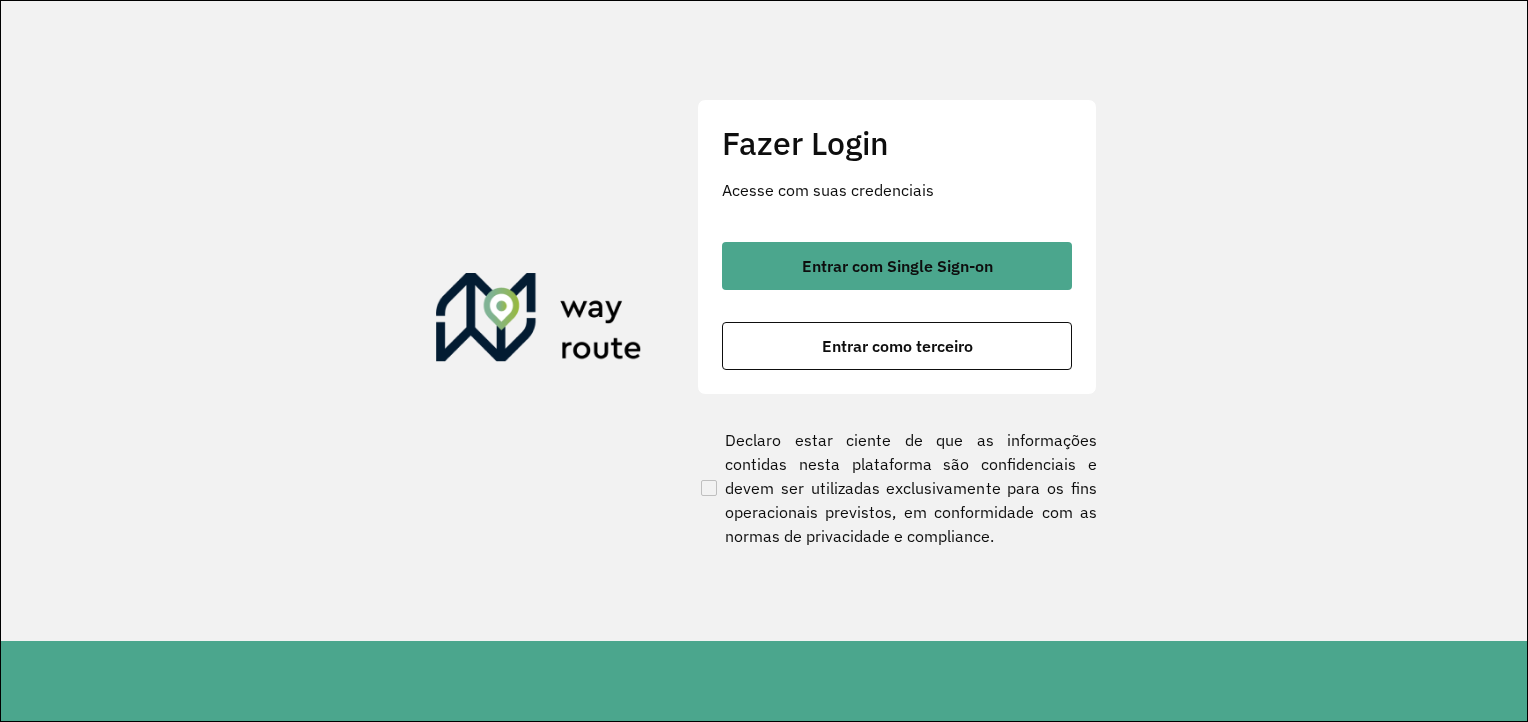 scroll, scrollTop: 0, scrollLeft: 0, axis: both 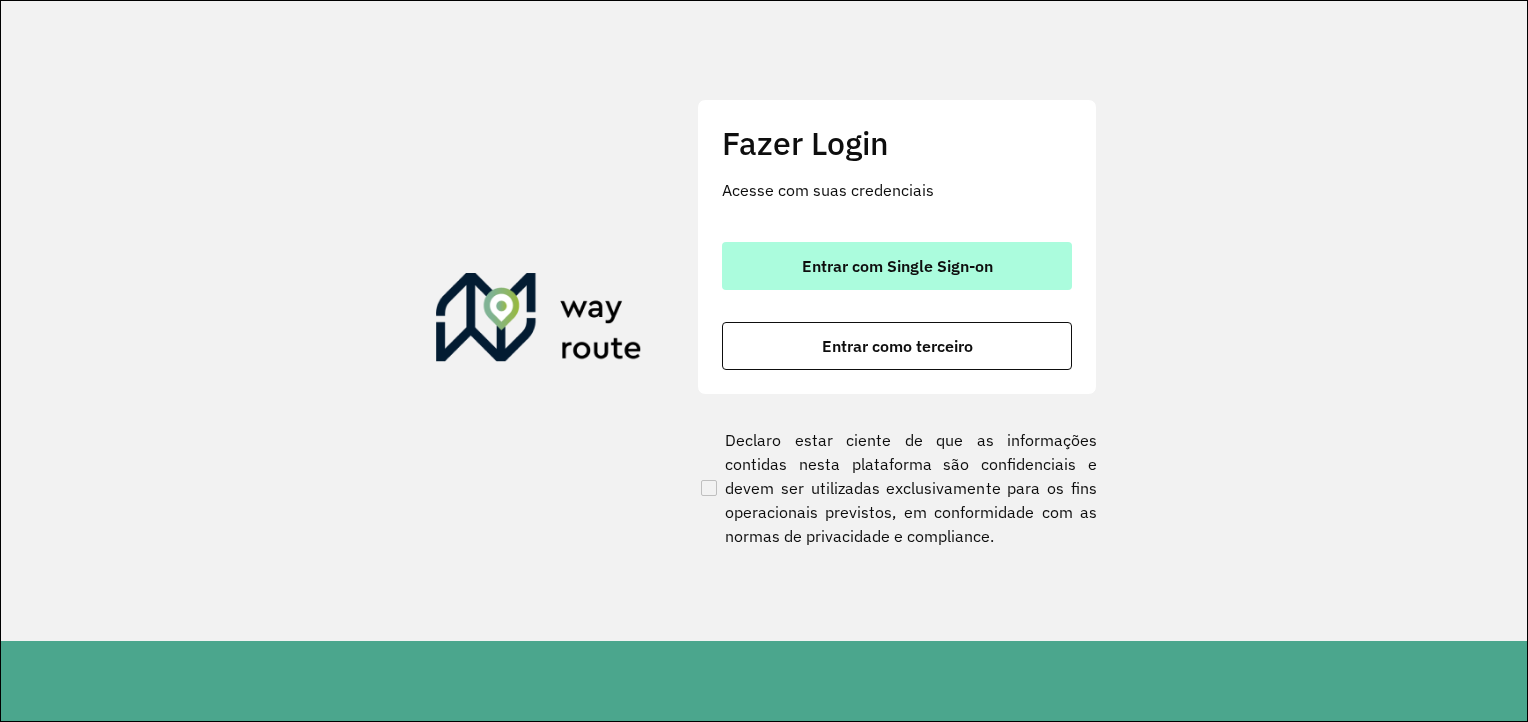 click on "Entrar com Single Sign-on" at bounding box center (897, 266) 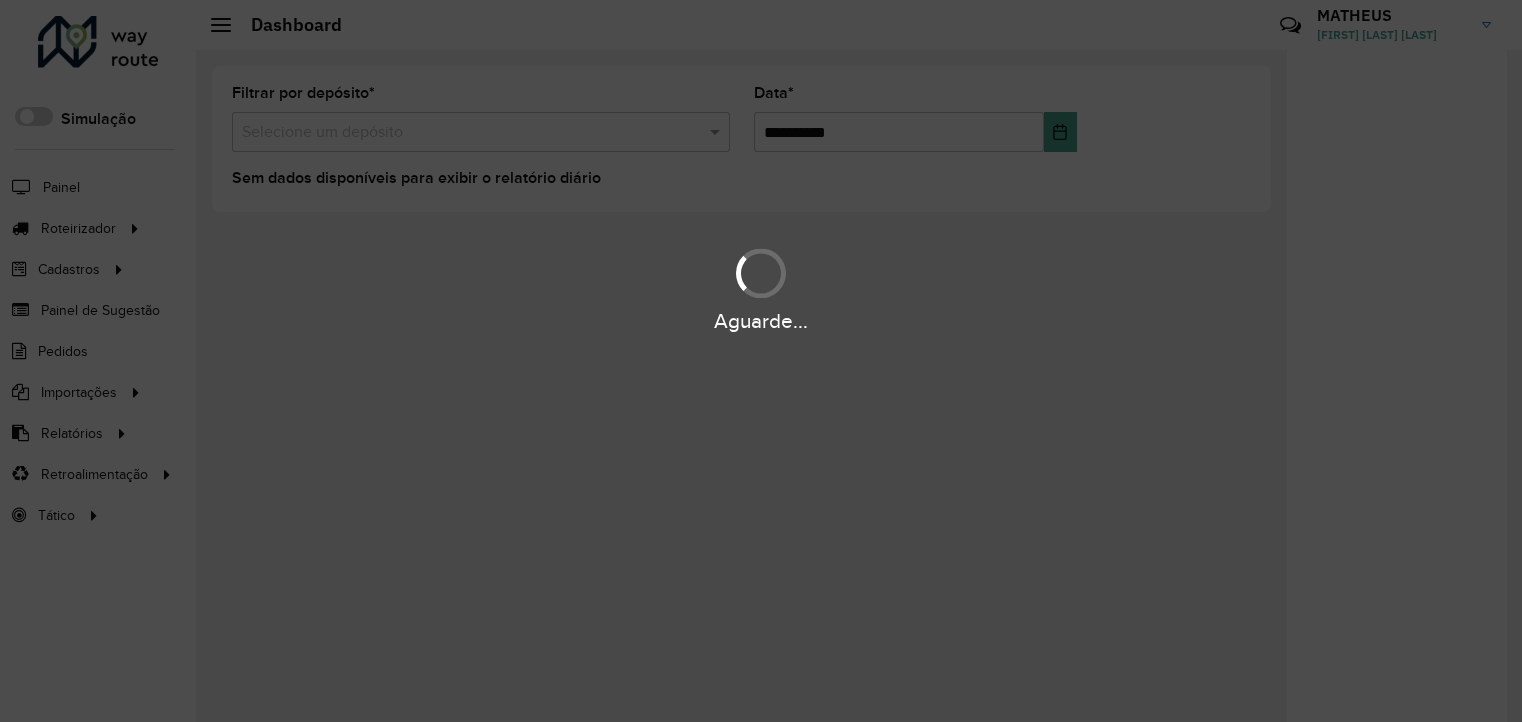 scroll, scrollTop: 0, scrollLeft: 0, axis: both 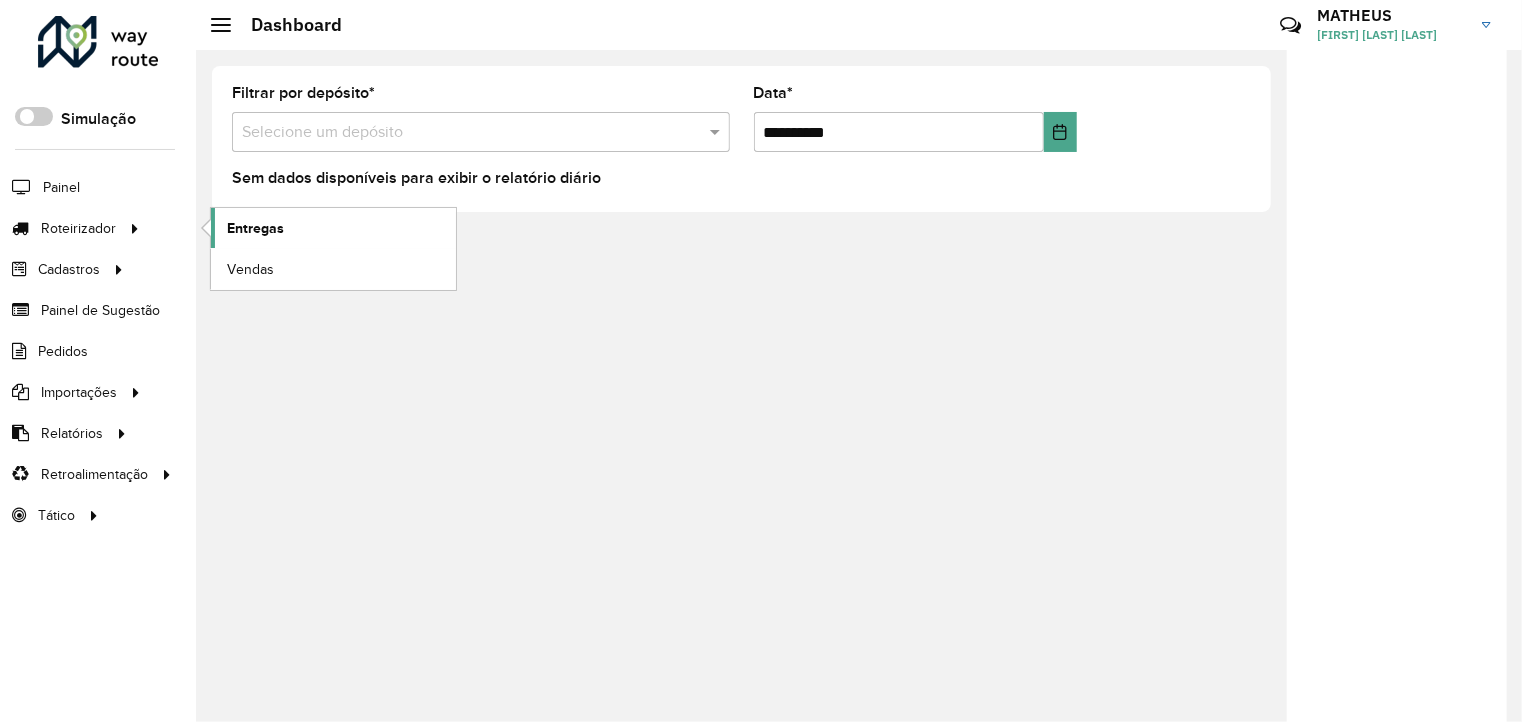 click on "Entregas" 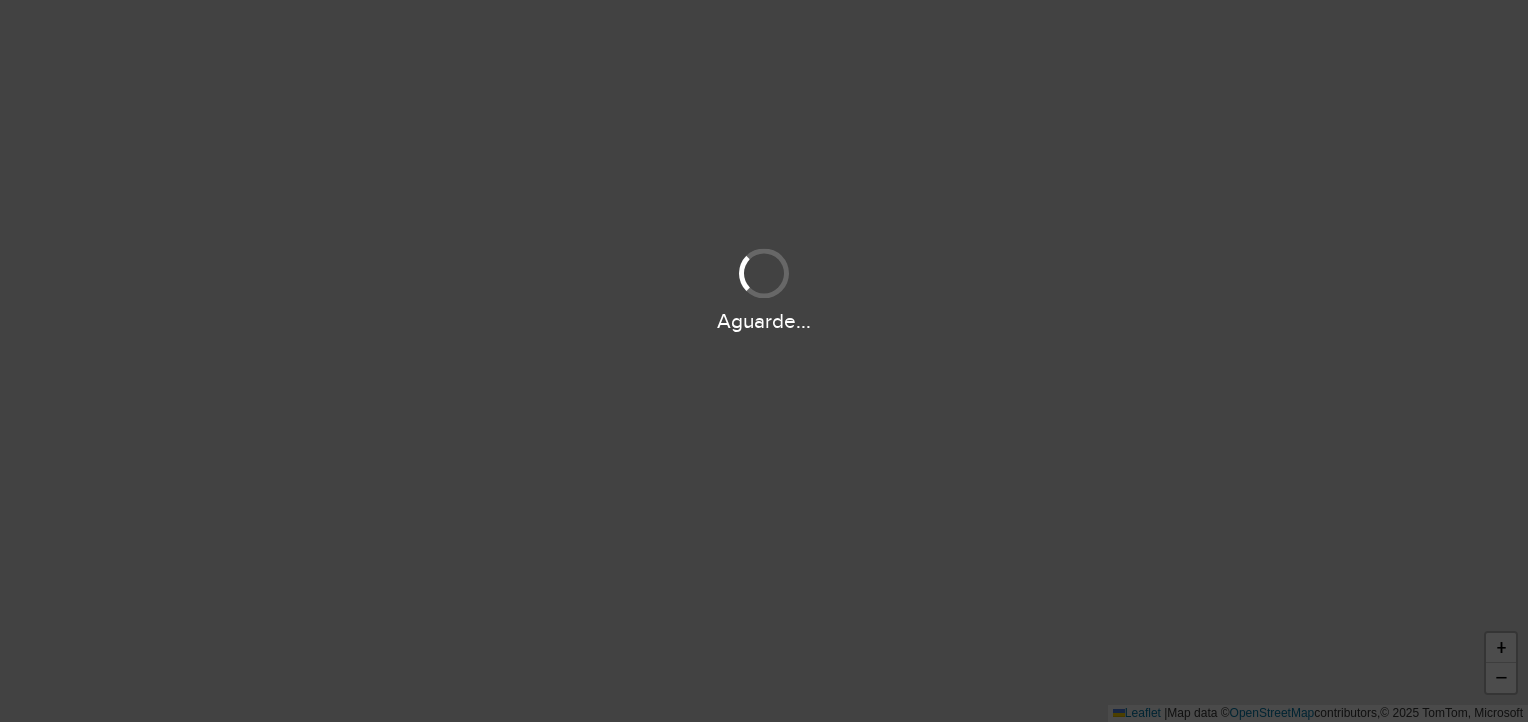 scroll, scrollTop: 0, scrollLeft: 0, axis: both 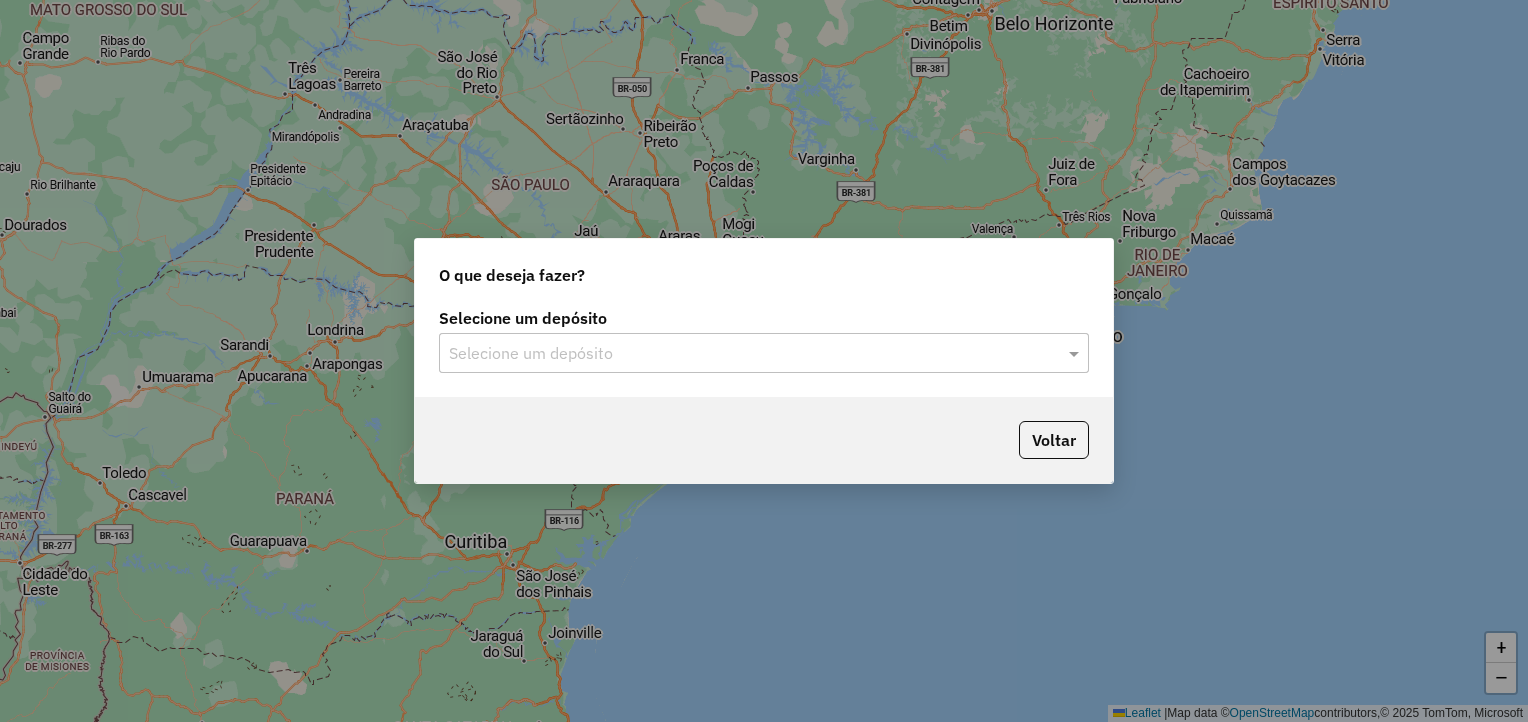 click 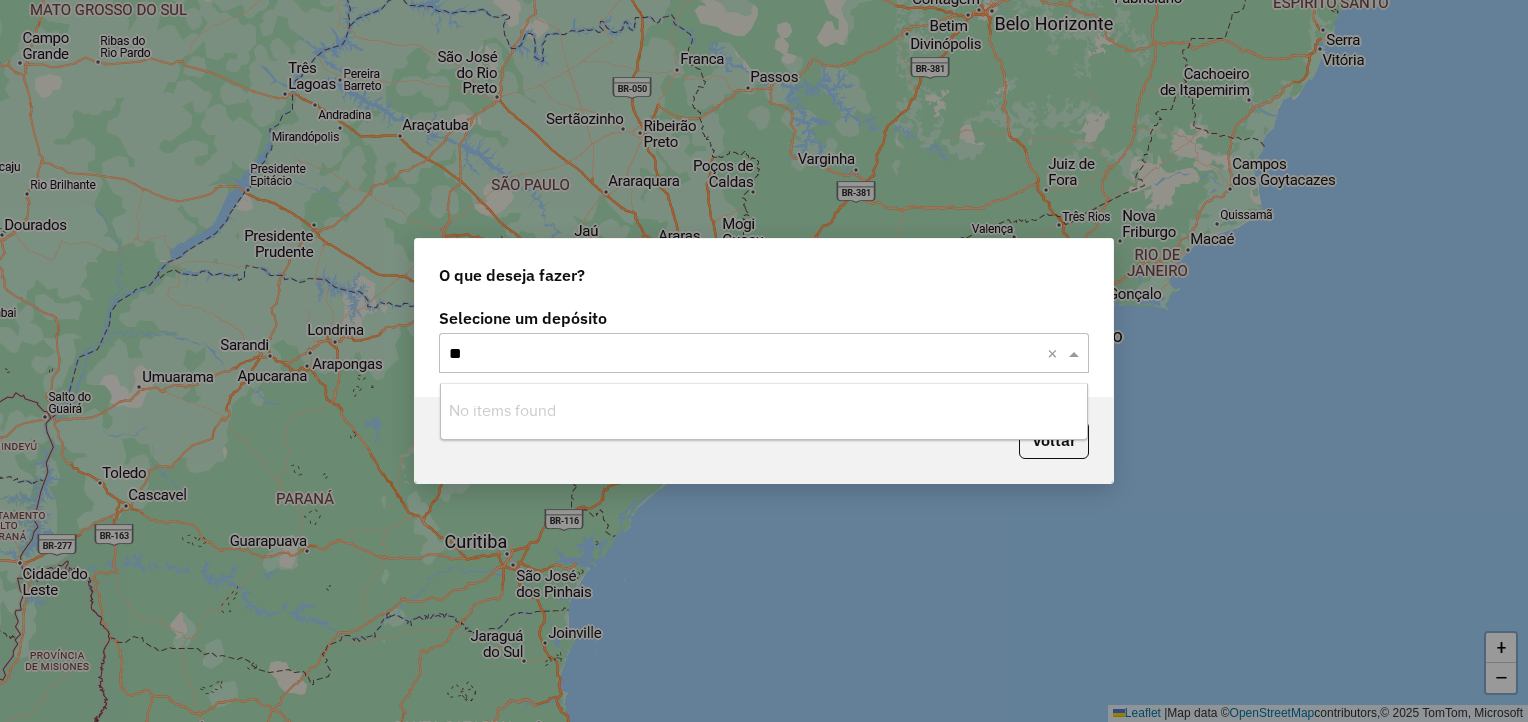 type on "*" 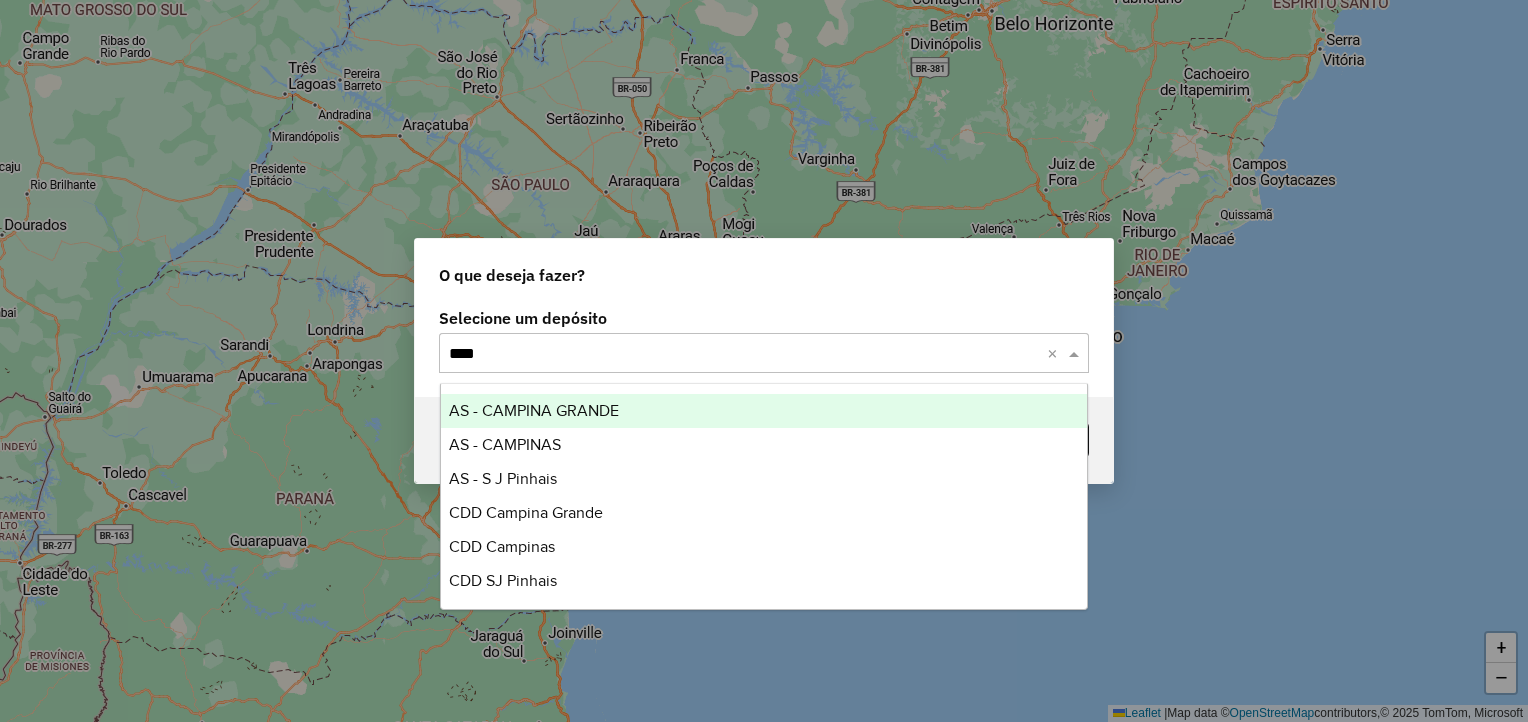 type on "*****" 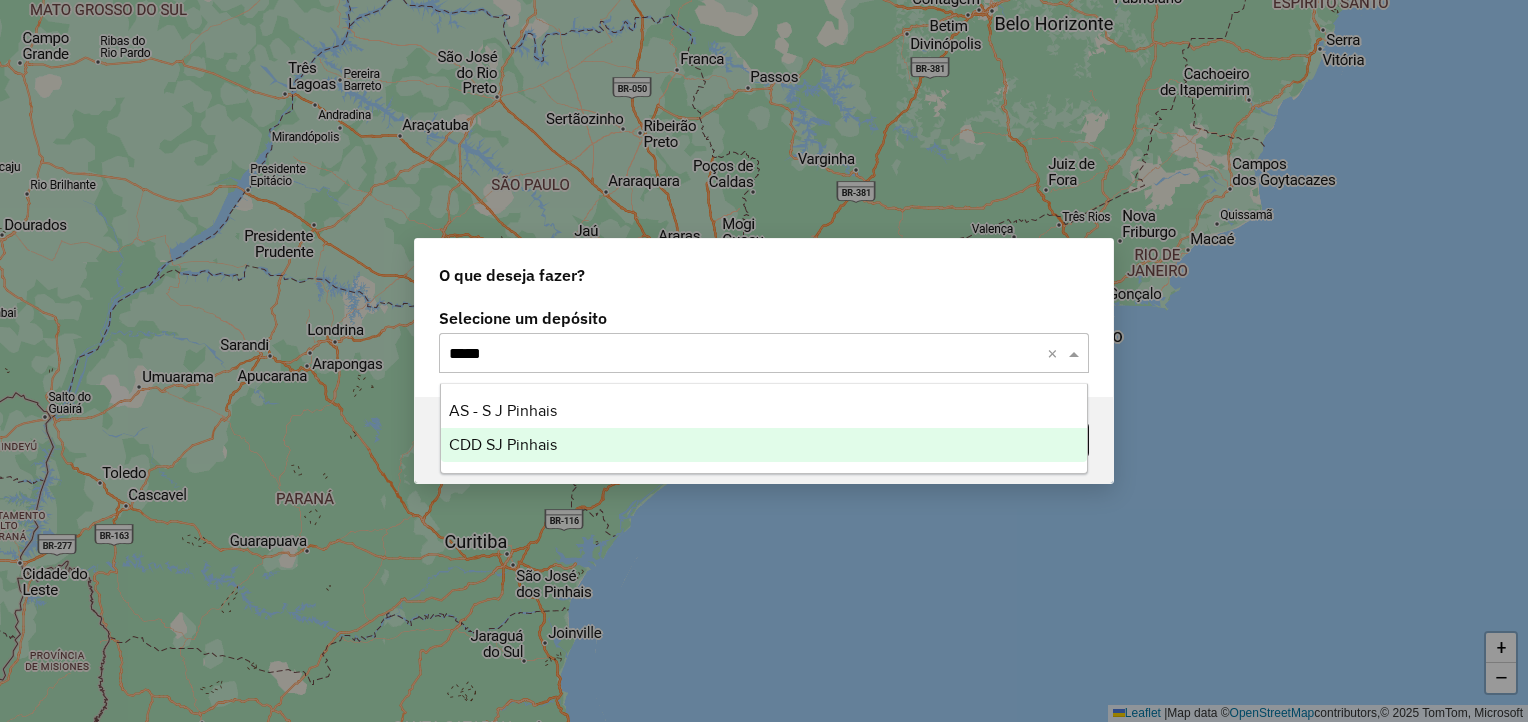 type 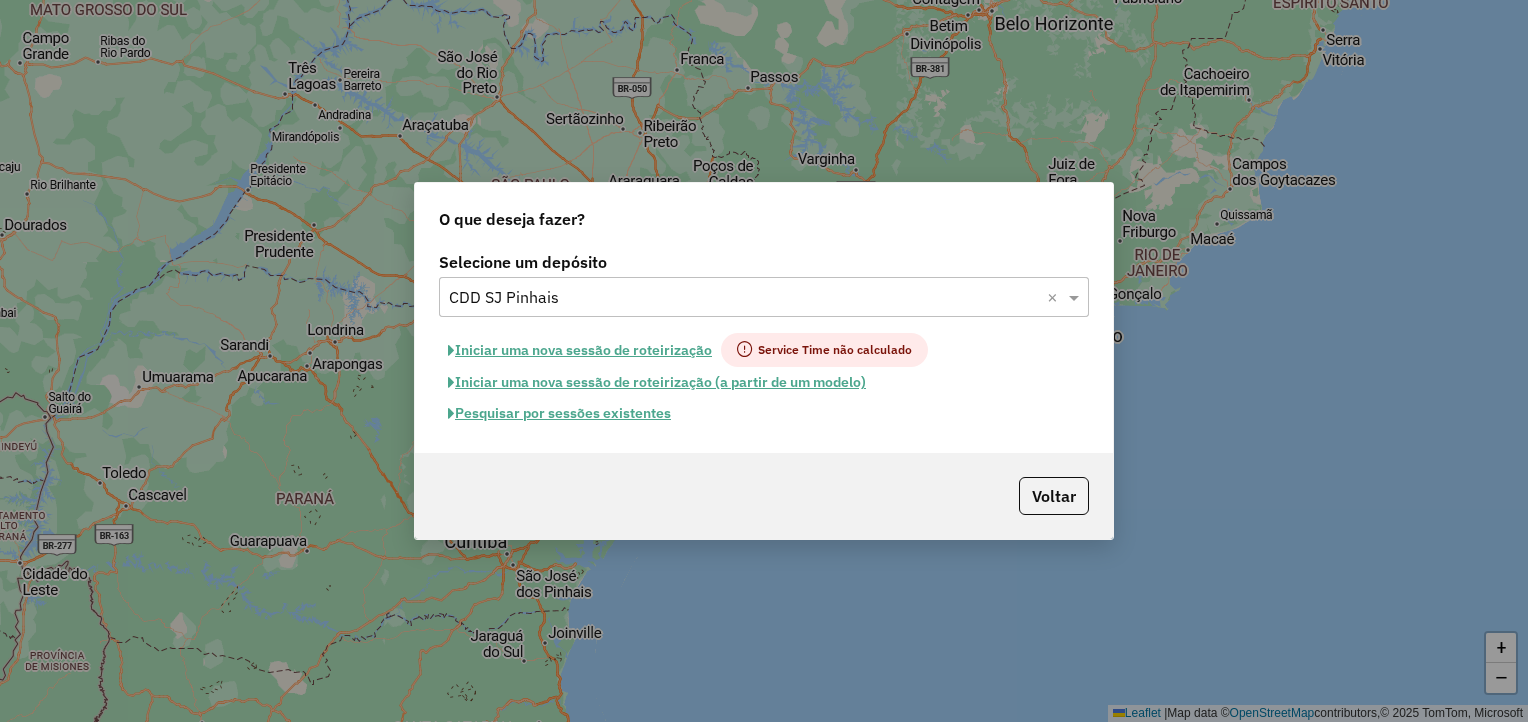 click on "Pesquisar por sessões existentes" 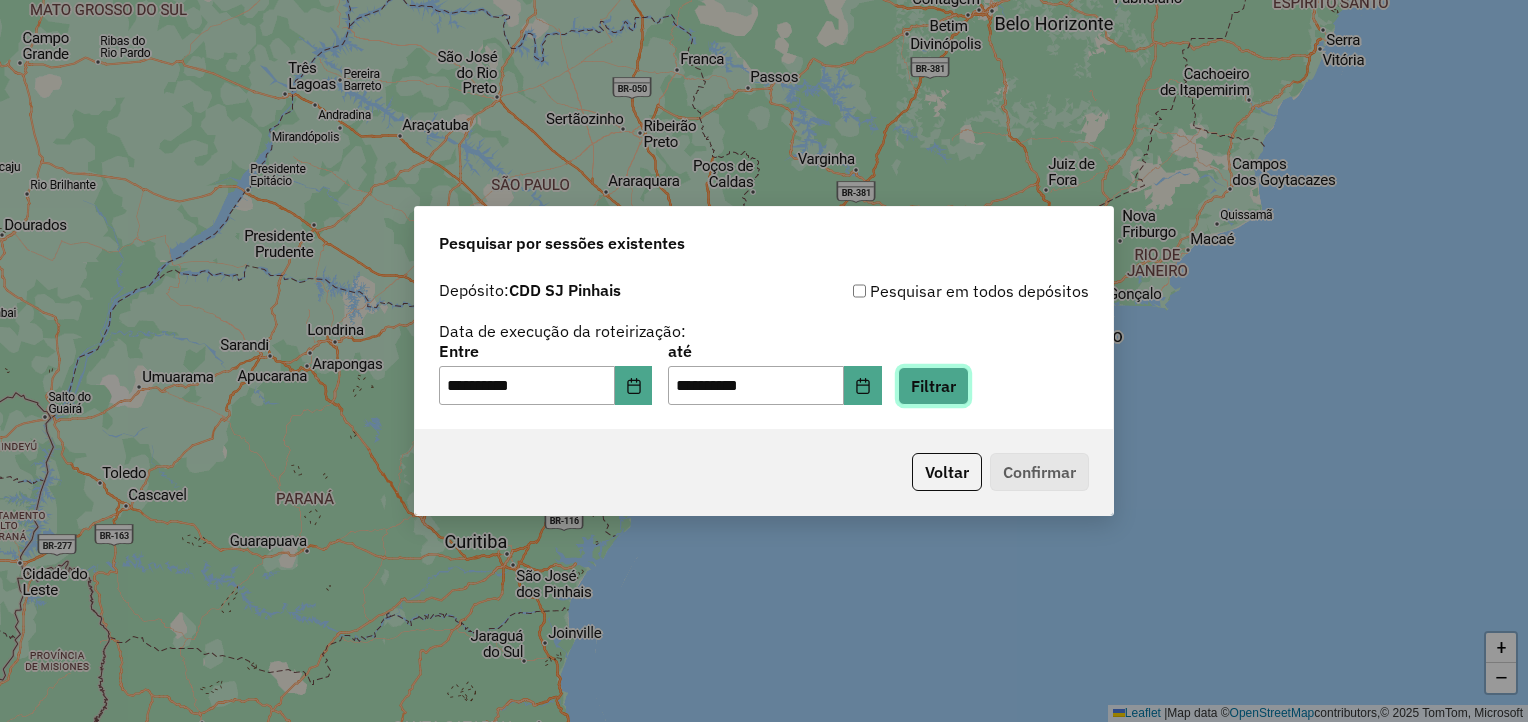 click on "Filtrar" 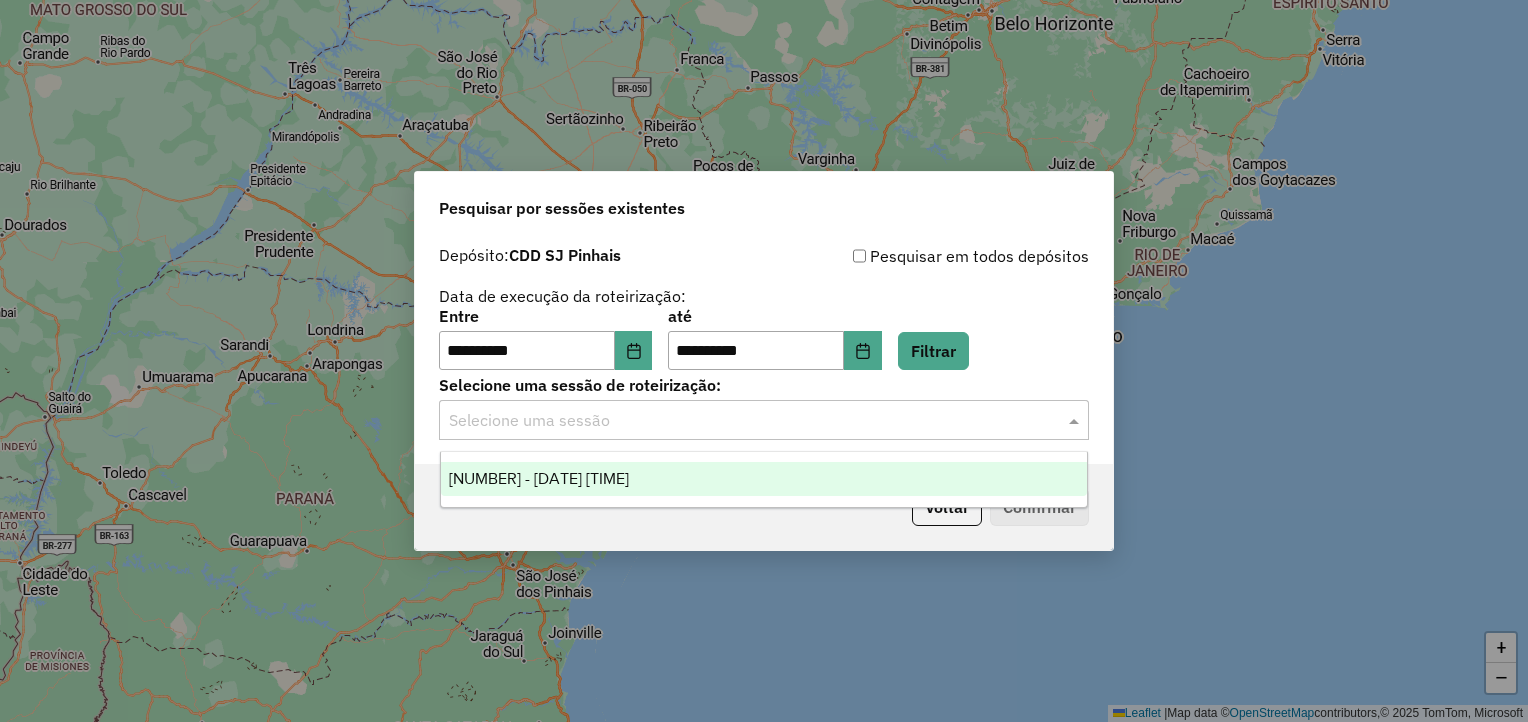 click 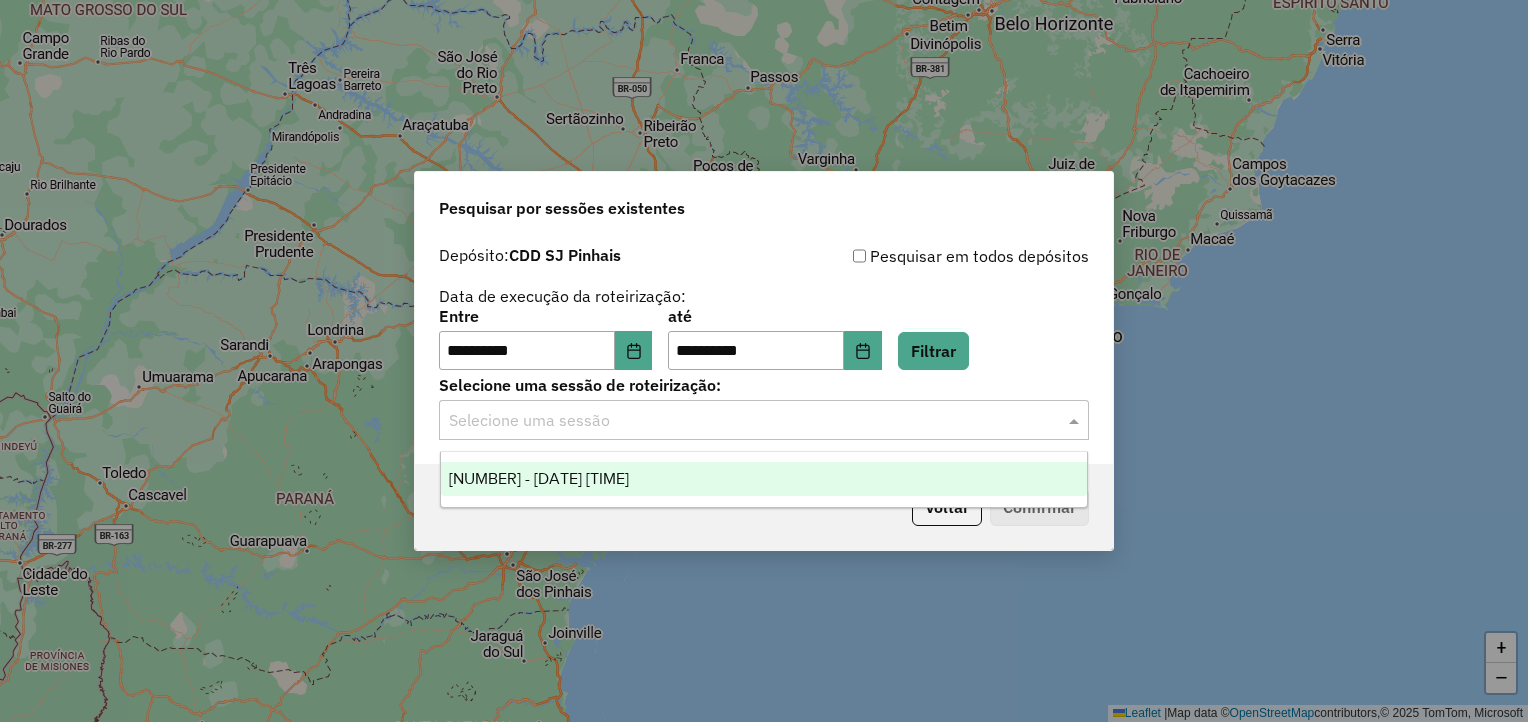 click on "1223743 - 05/08/2025 18:09" at bounding box center [764, 479] 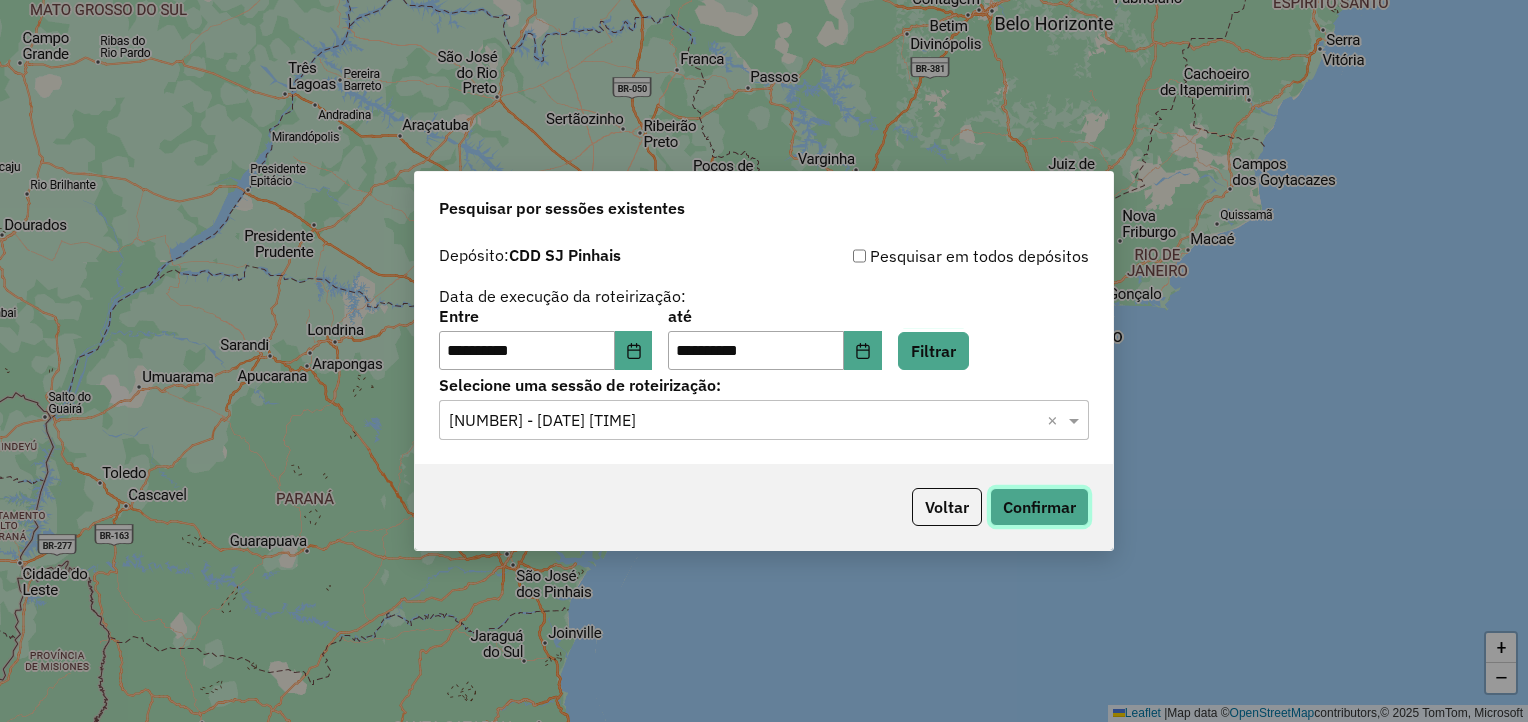 click on "Confirmar" 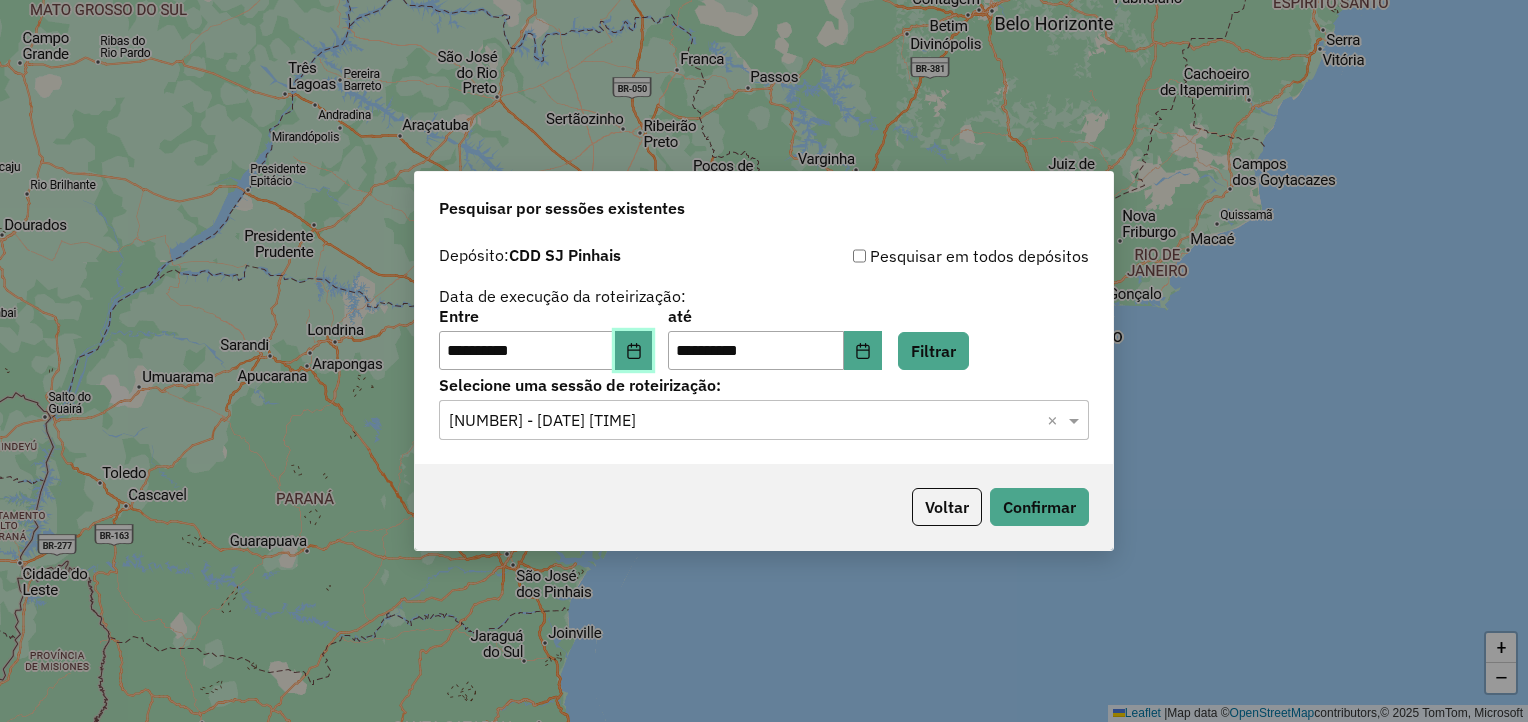 click at bounding box center [634, 351] 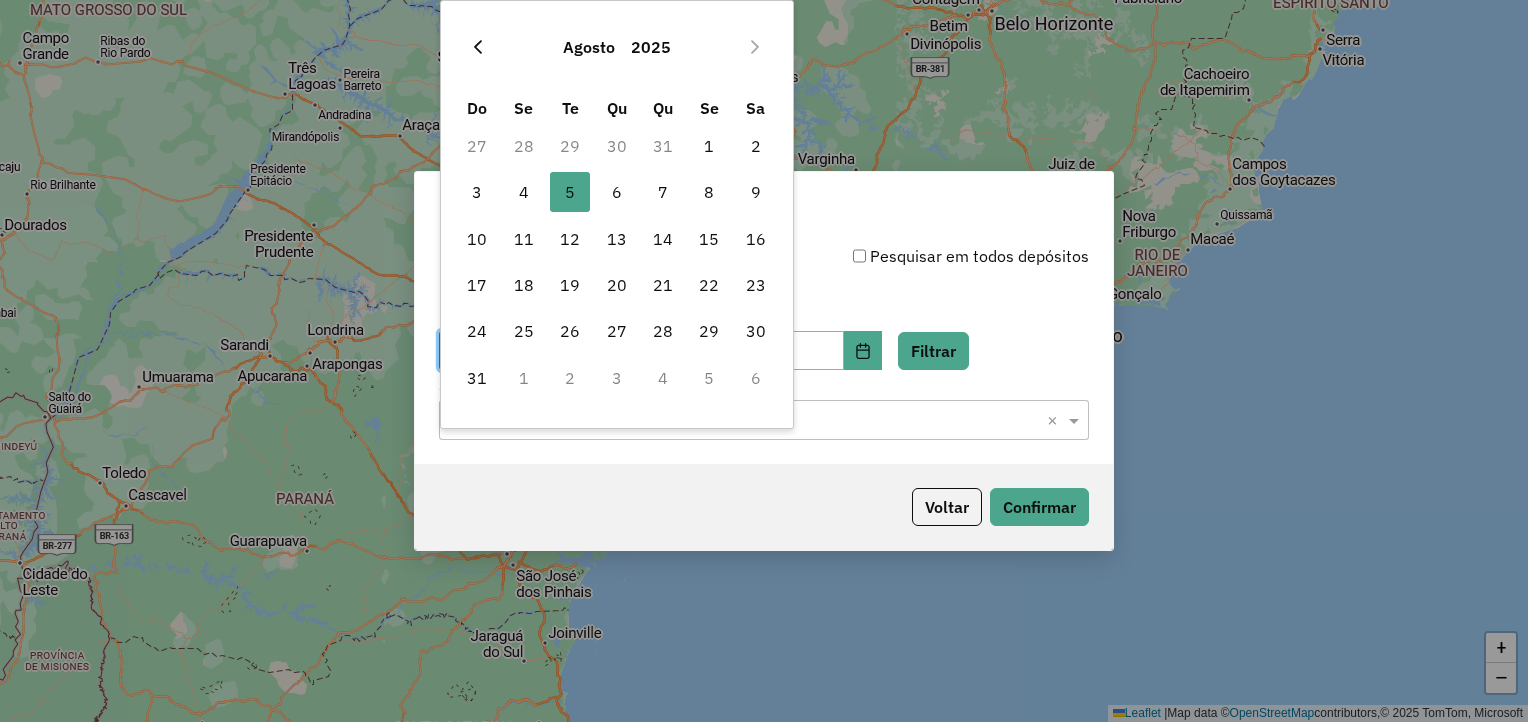 click at bounding box center [478, 47] 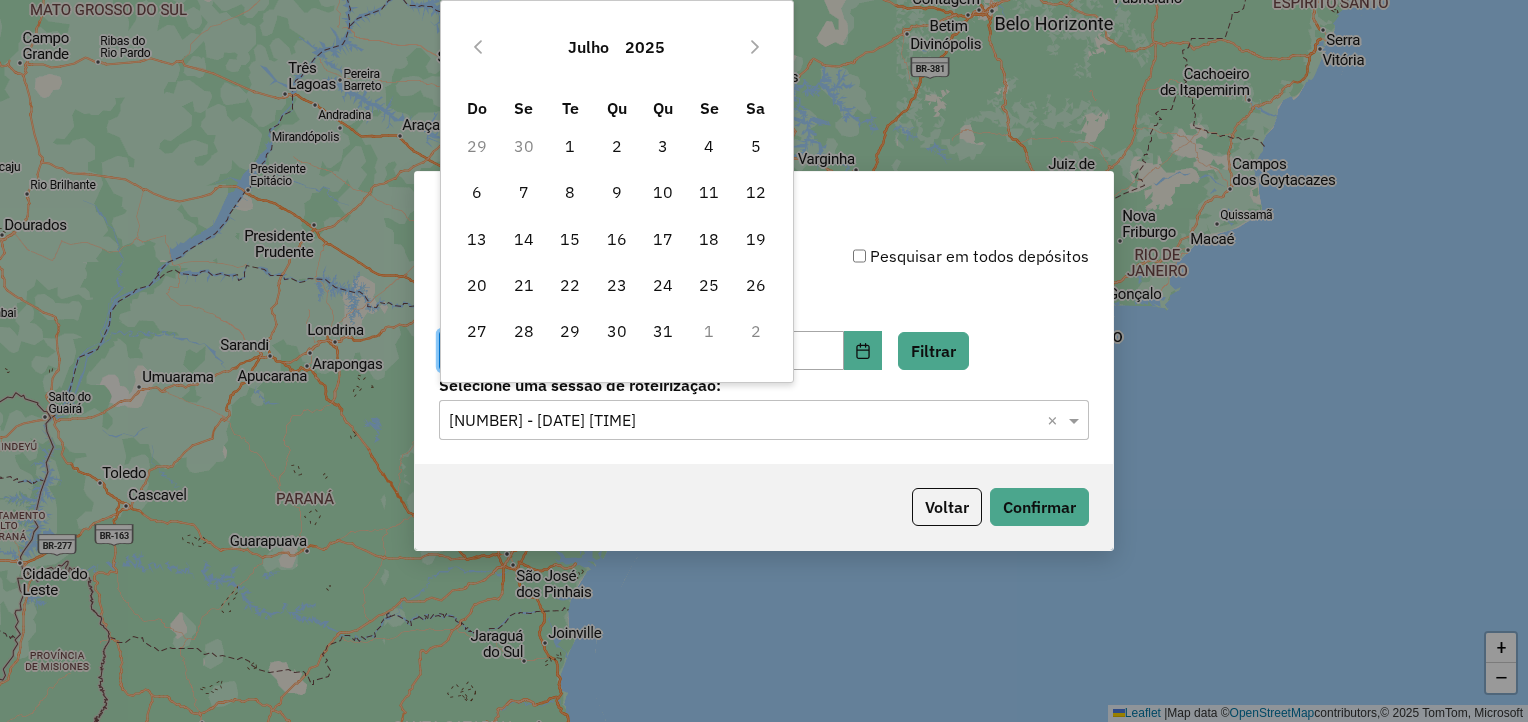 click at bounding box center (478, 47) 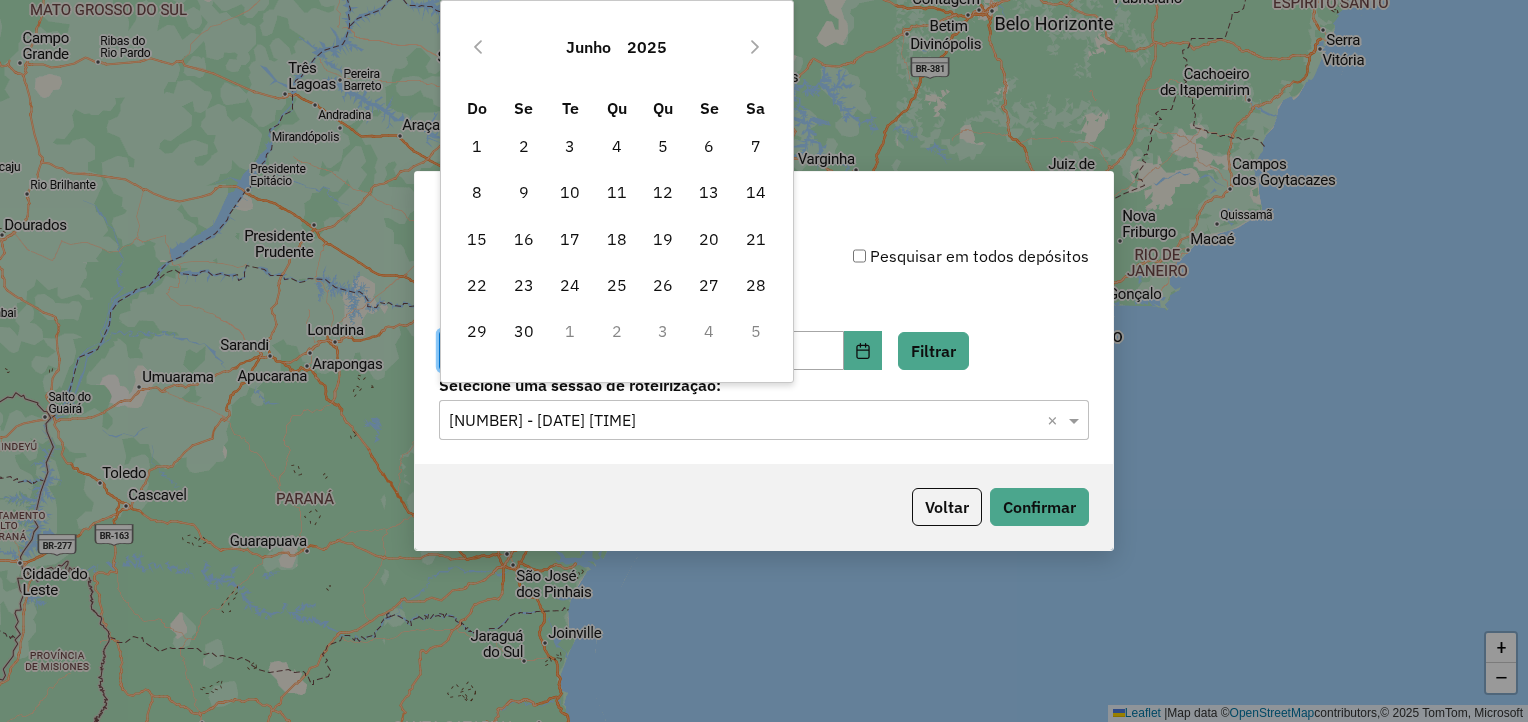 click at bounding box center (478, 47) 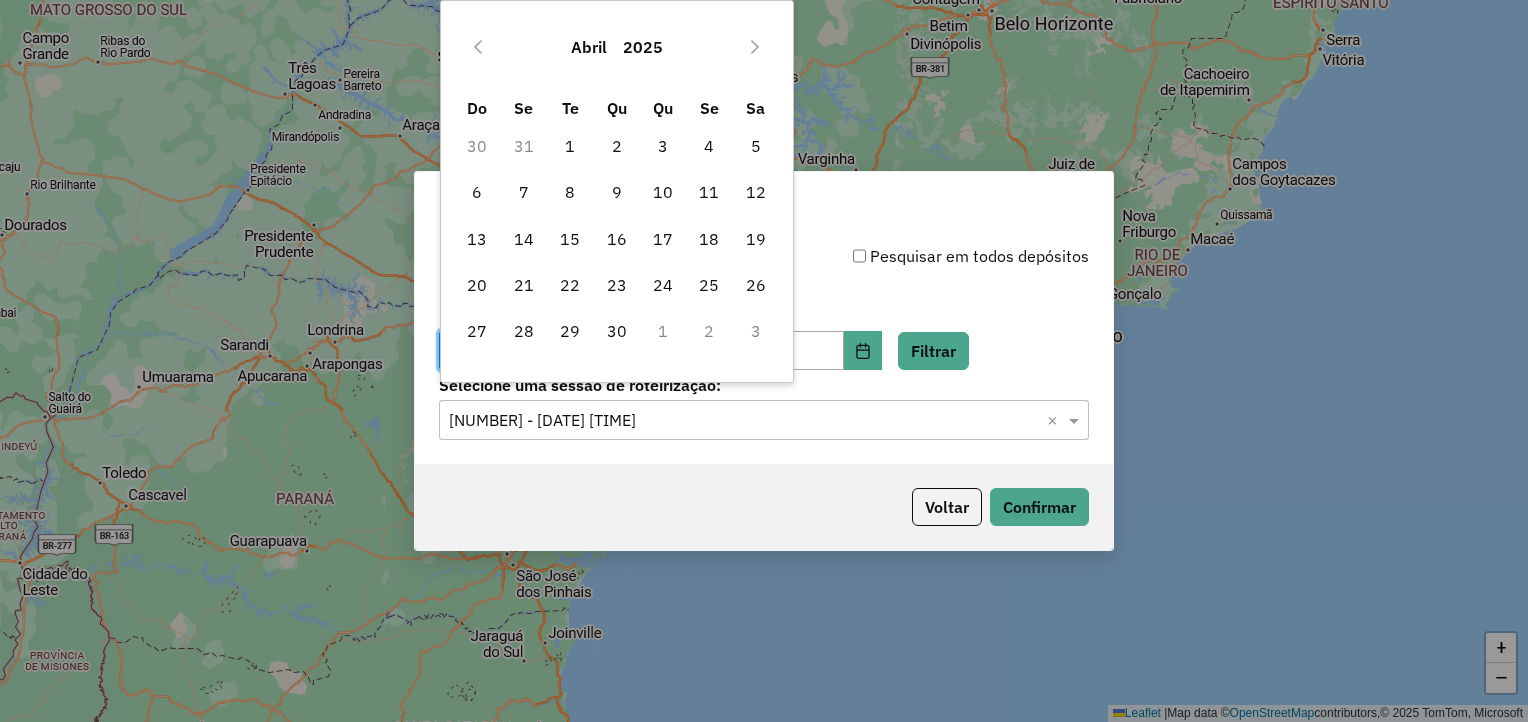 click at bounding box center (478, 47) 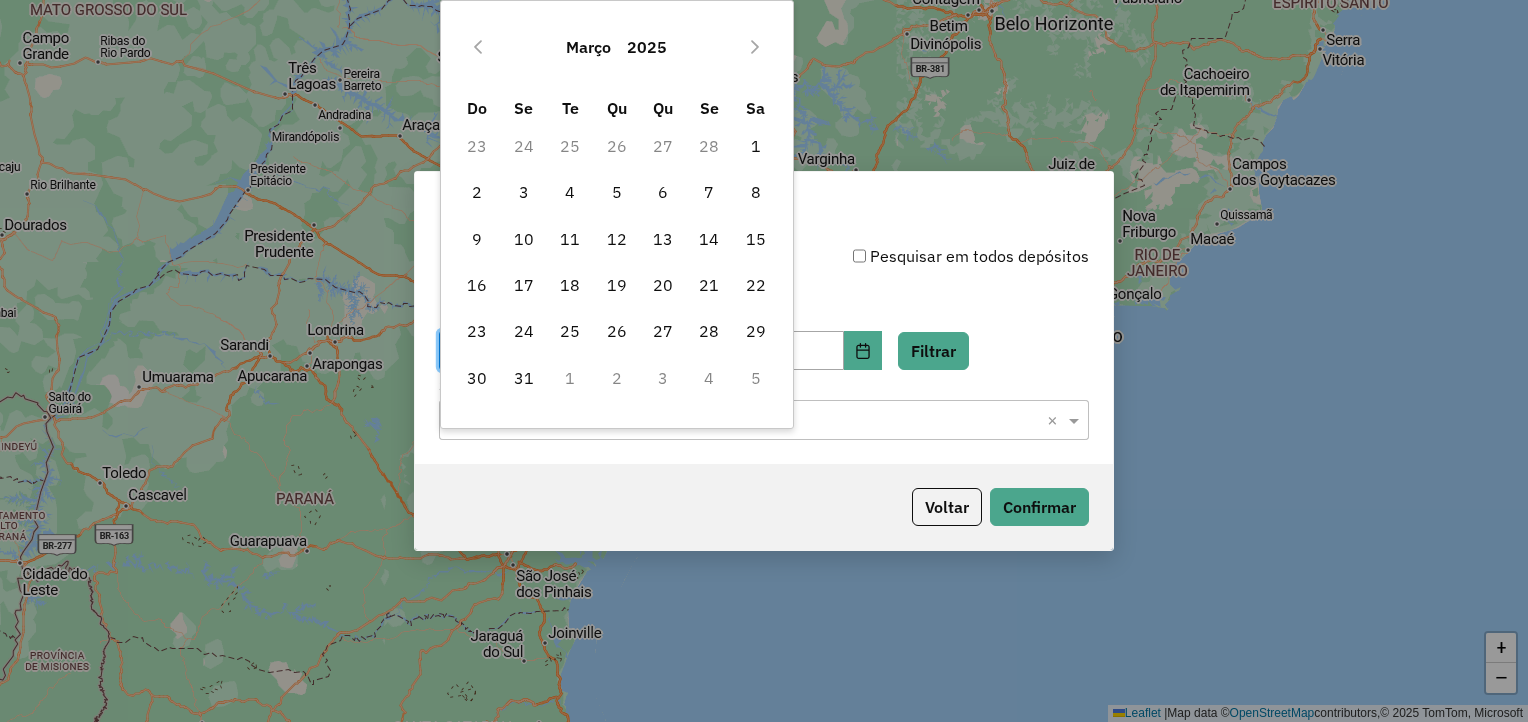 click at bounding box center [478, 47] 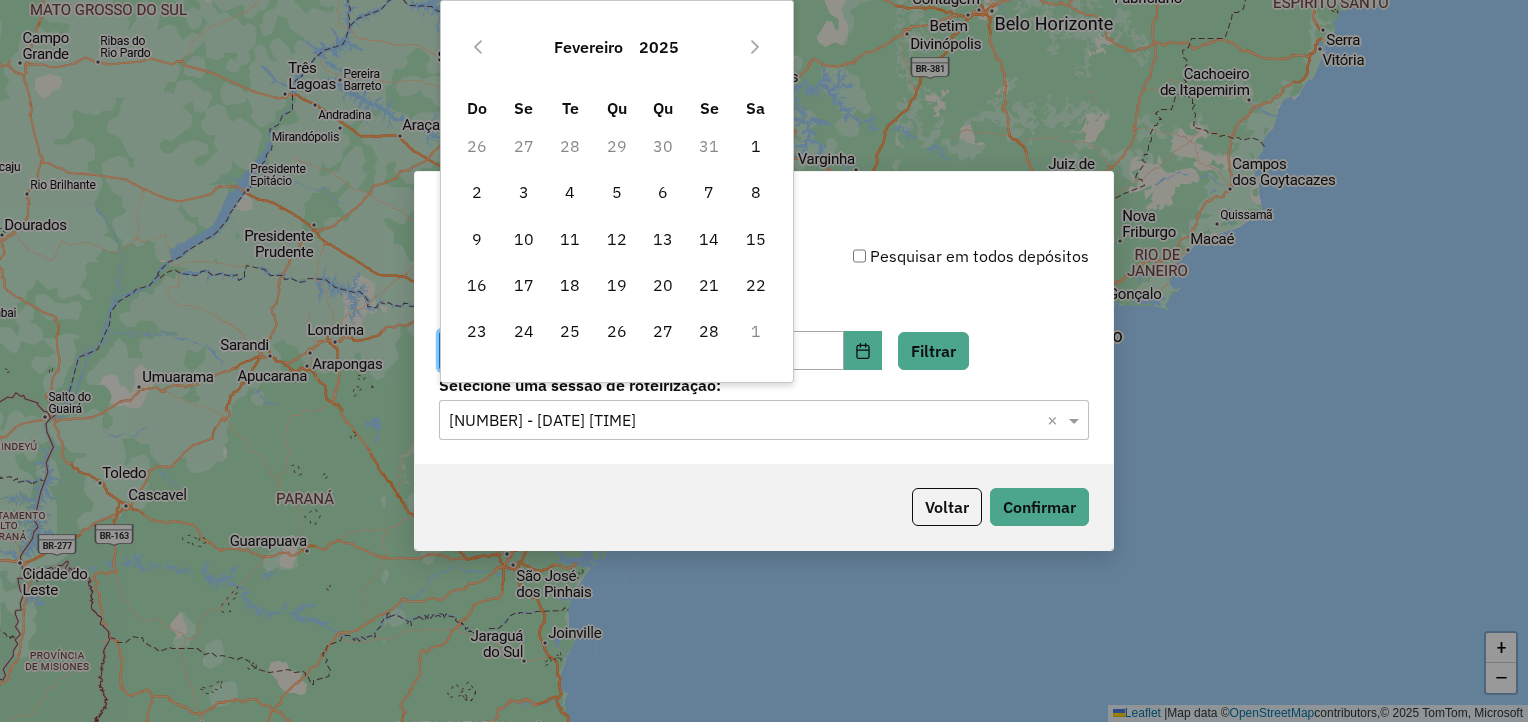 click at bounding box center (478, 47) 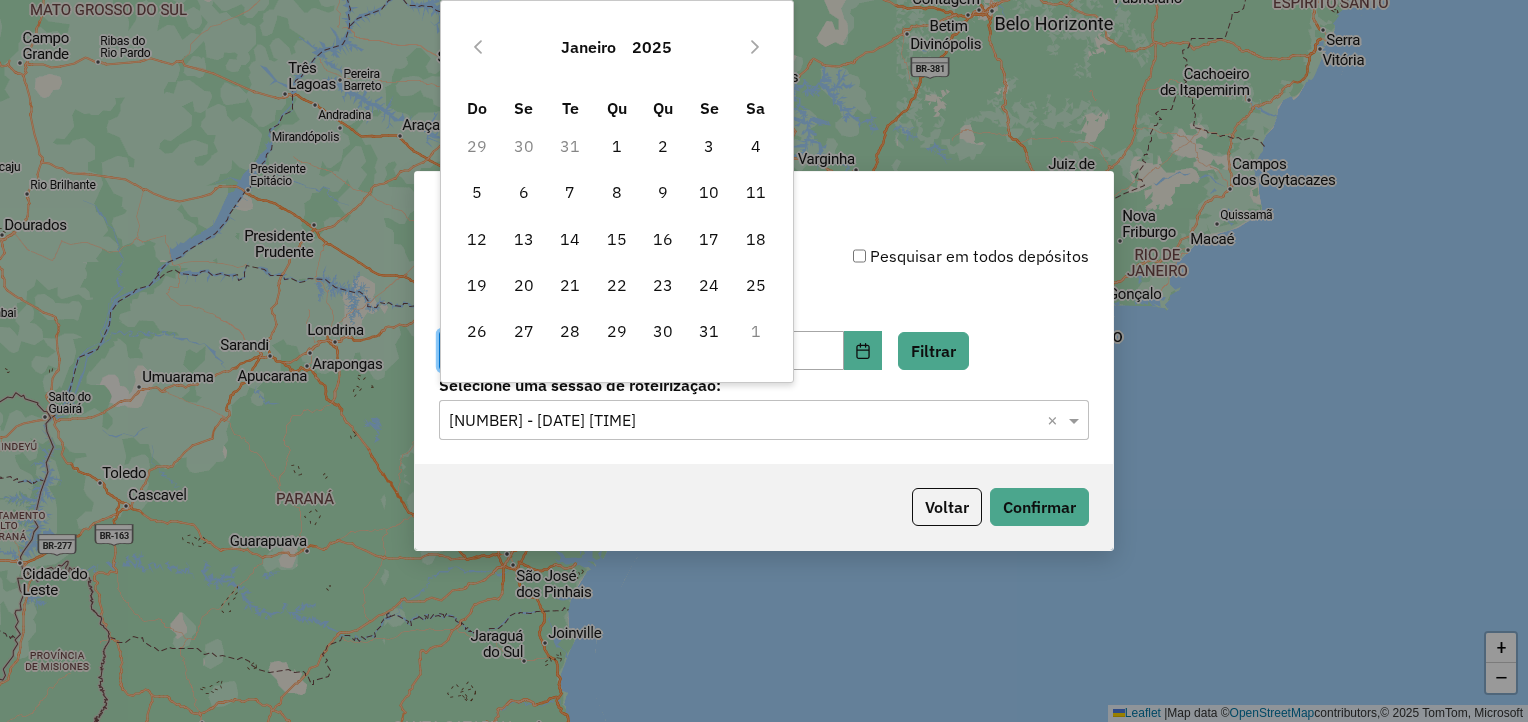 click at bounding box center [478, 47] 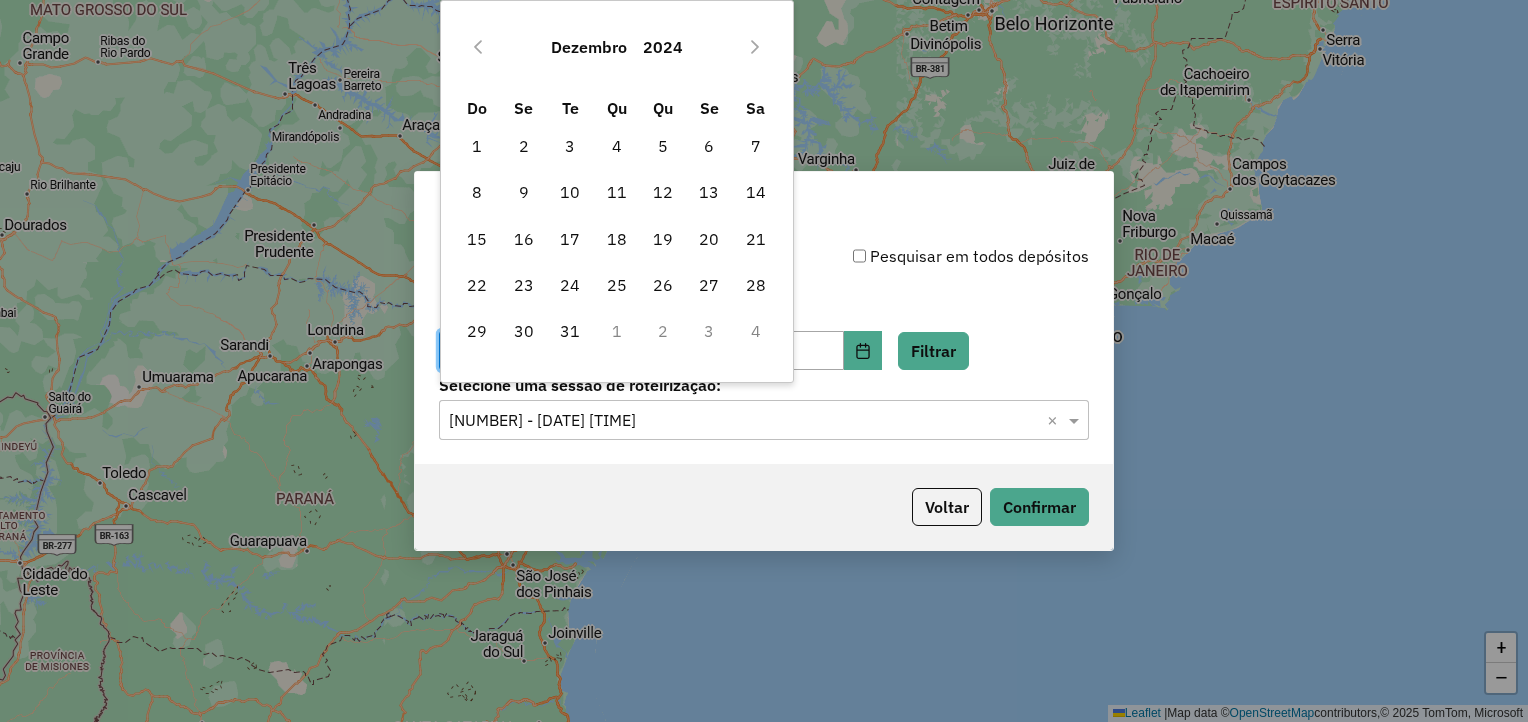 click at bounding box center (478, 47) 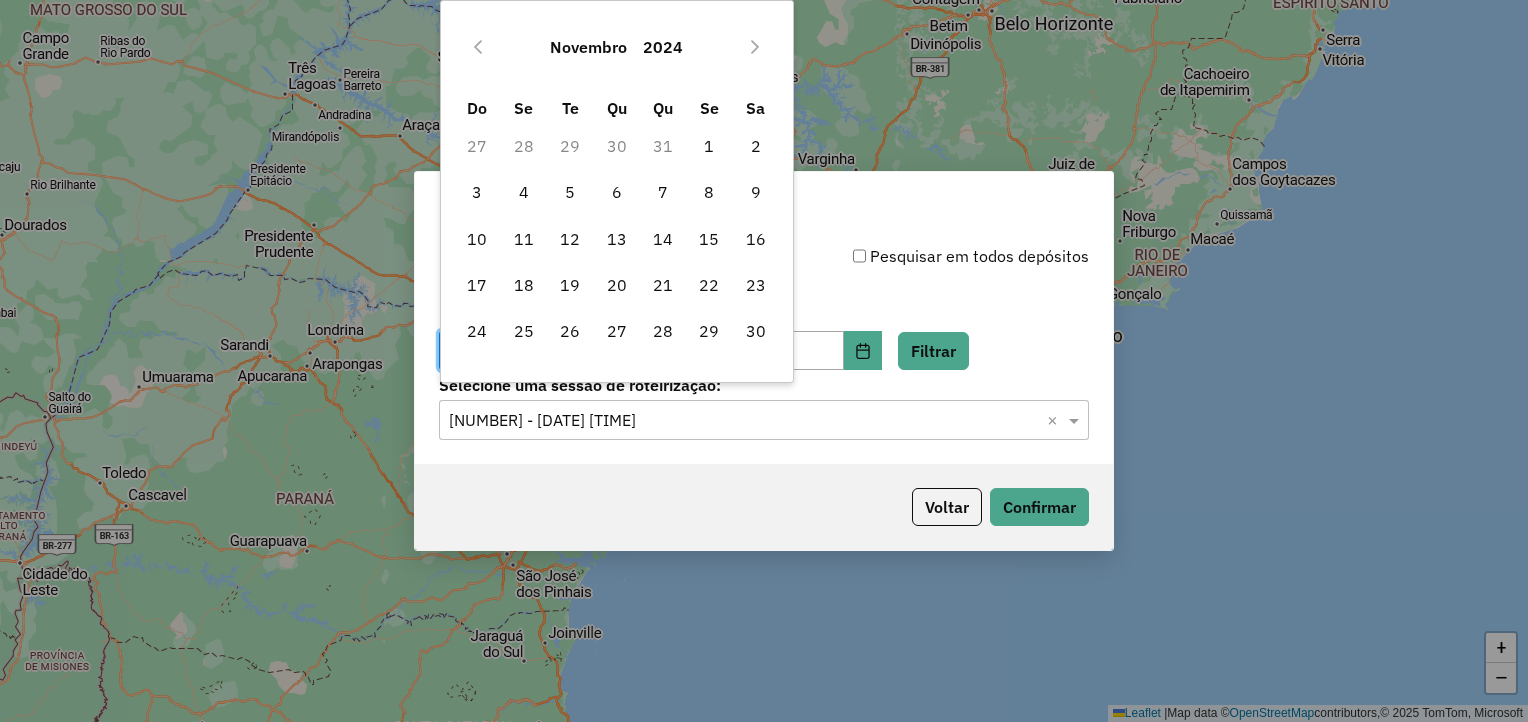 click at bounding box center [478, 47] 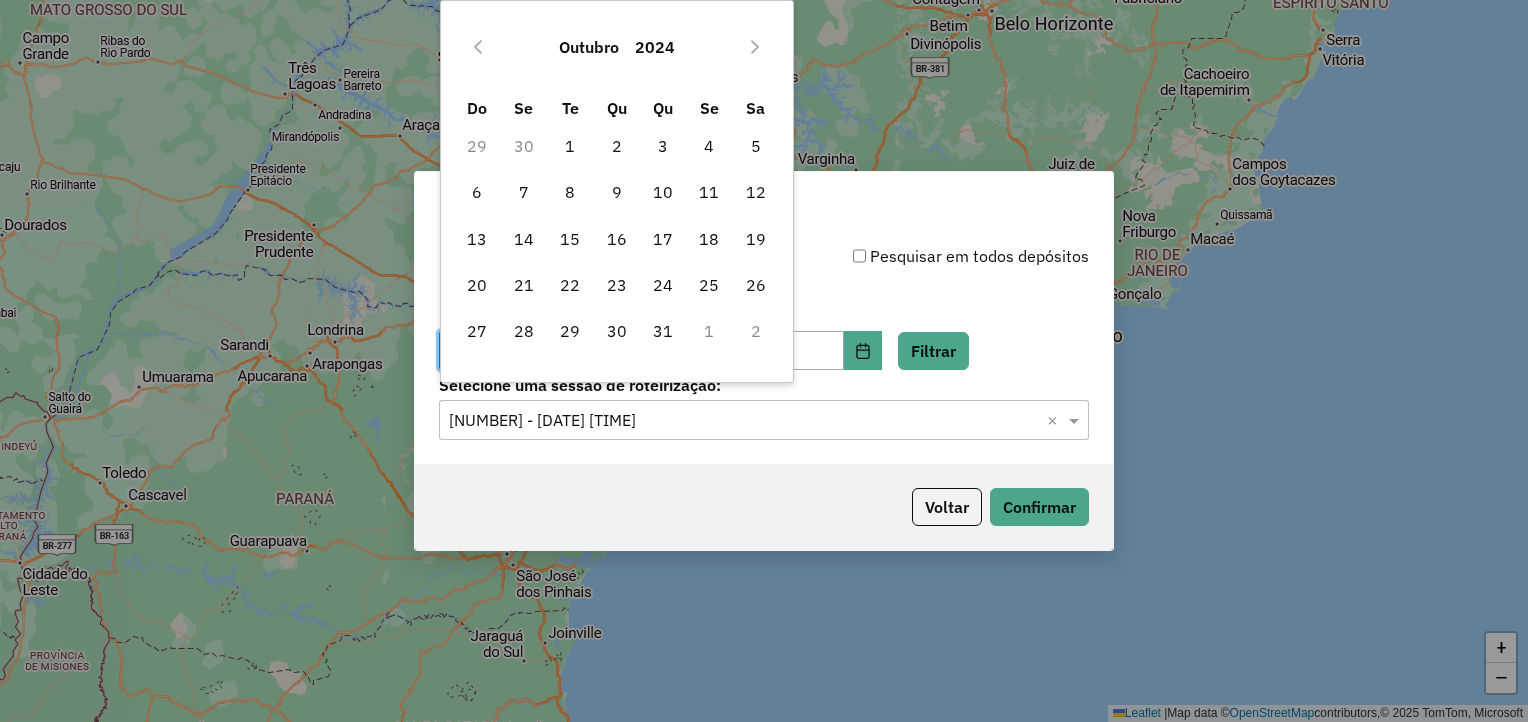 click at bounding box center (478, 47) 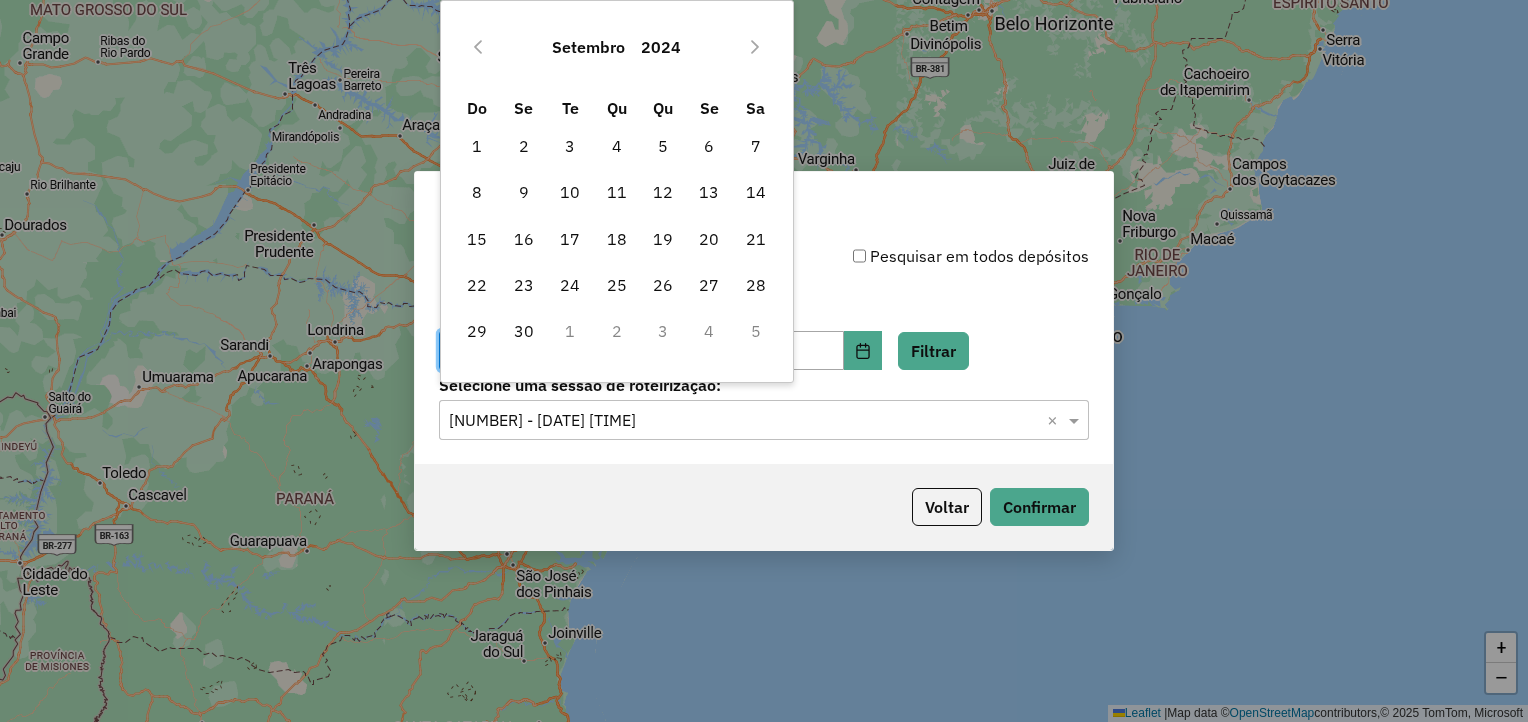 click at bounding box center [478, 47] 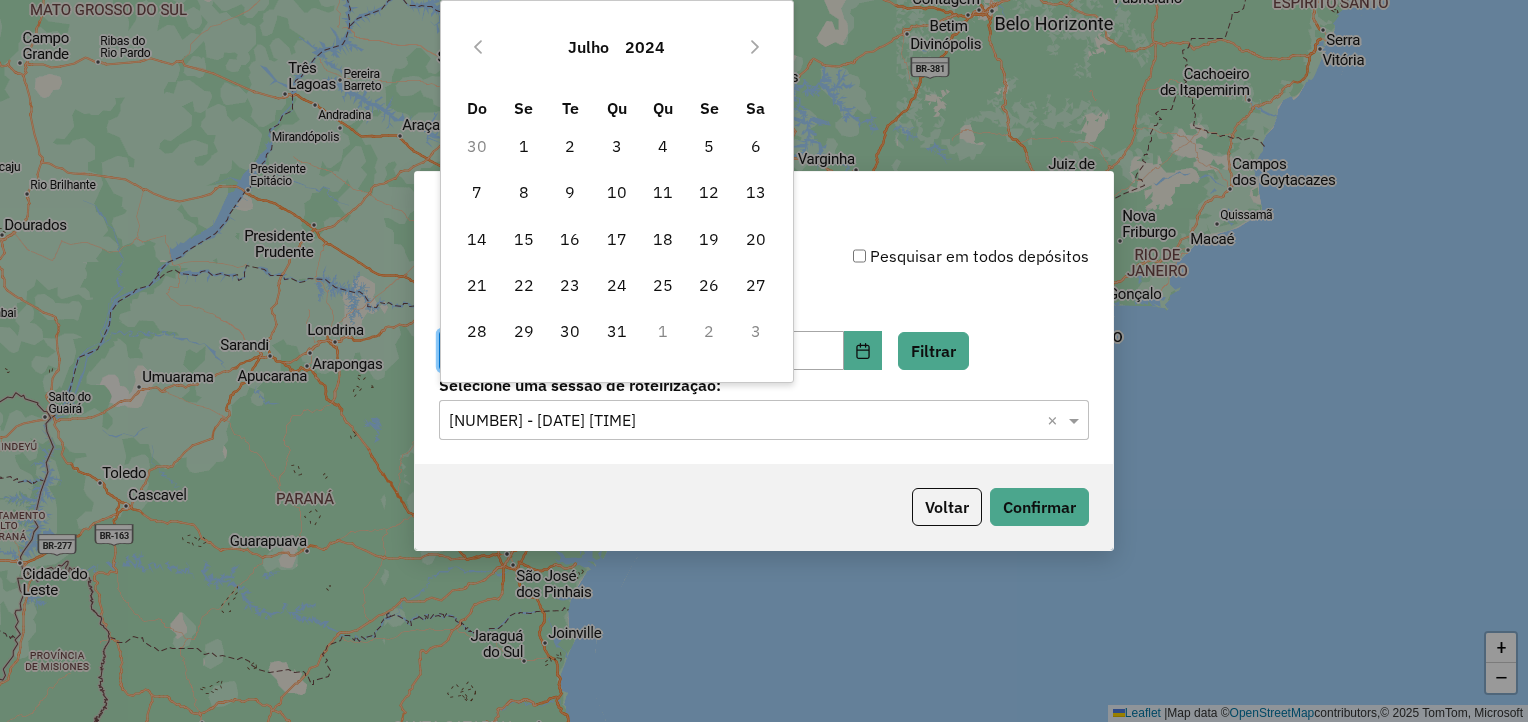 click at bounding box center [478, 47] 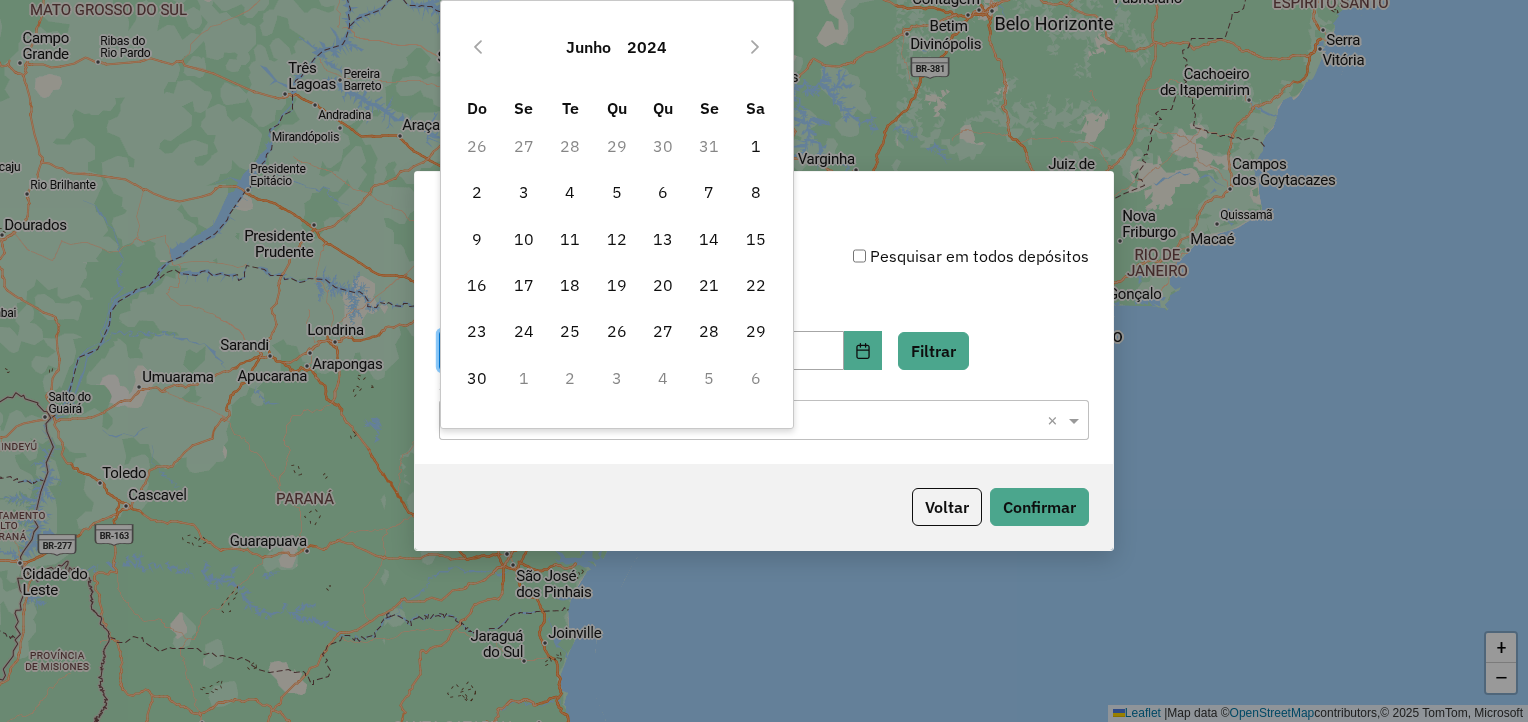 click at bounding box center [478, 47] 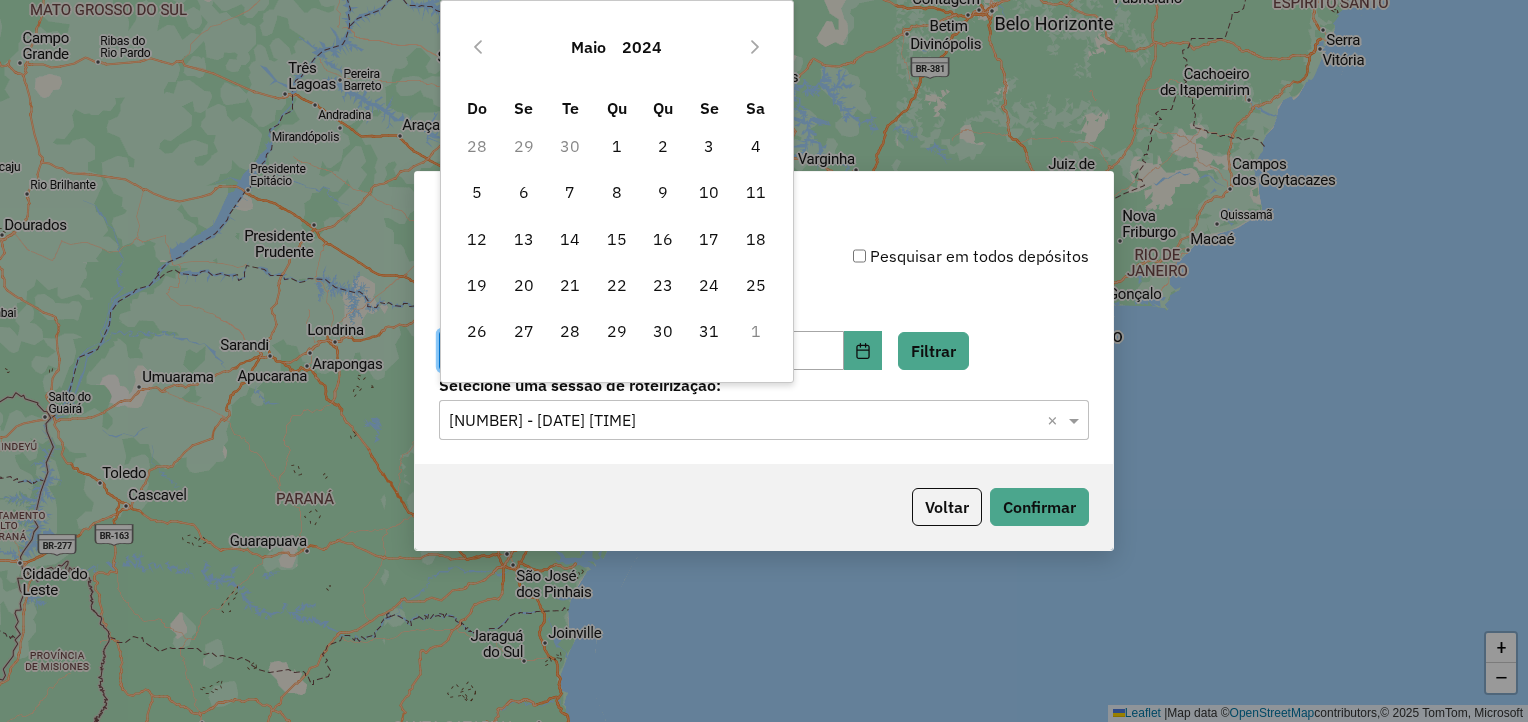 click at bounding box center [478, 47] 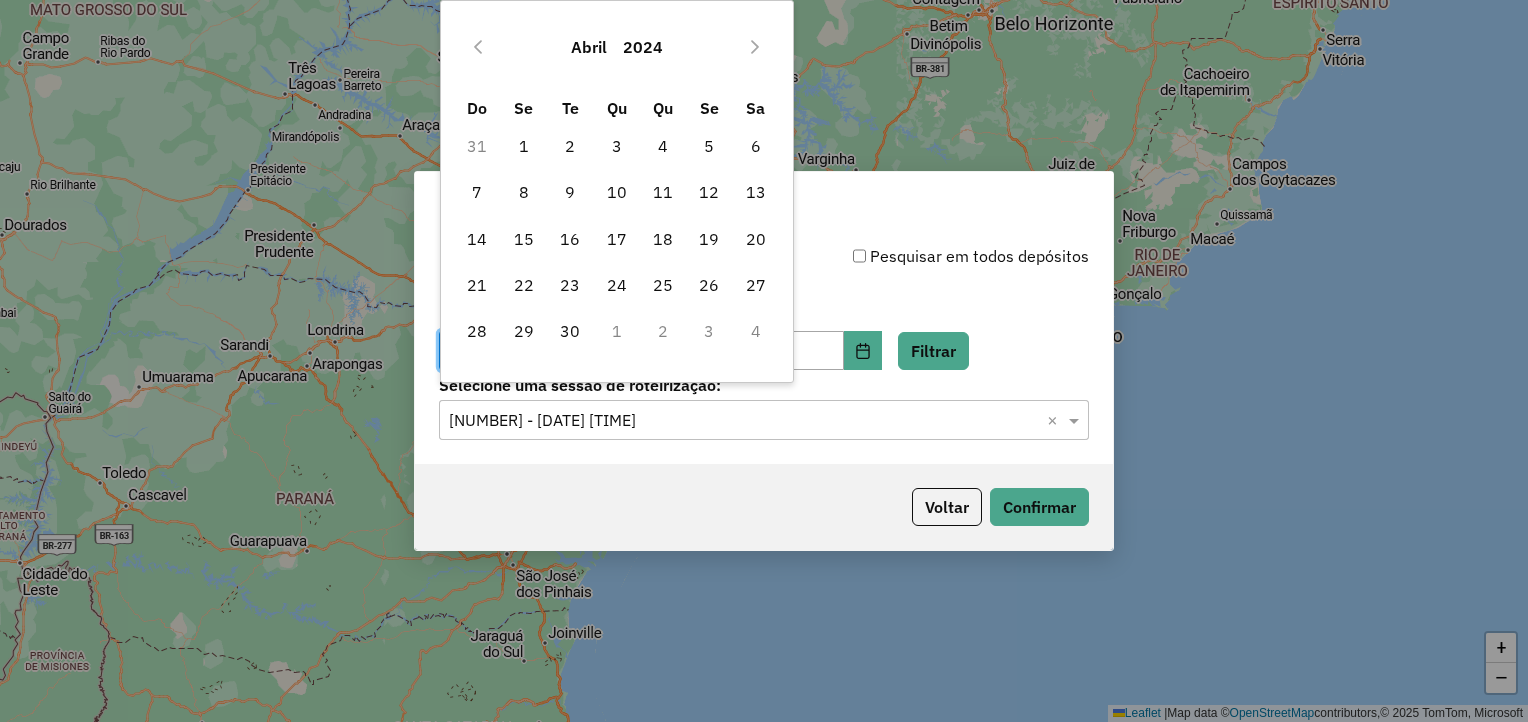 click at bounding box center (478, 47) 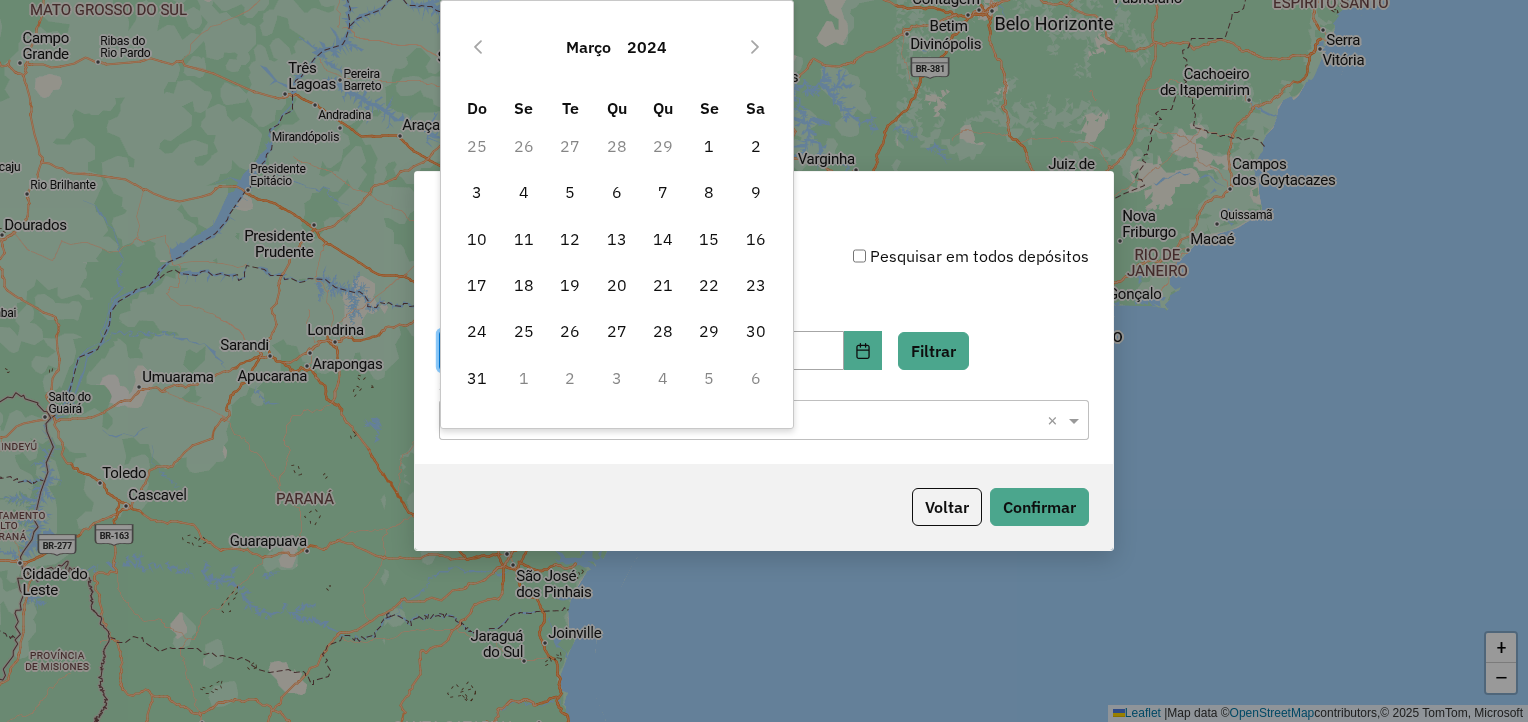 type 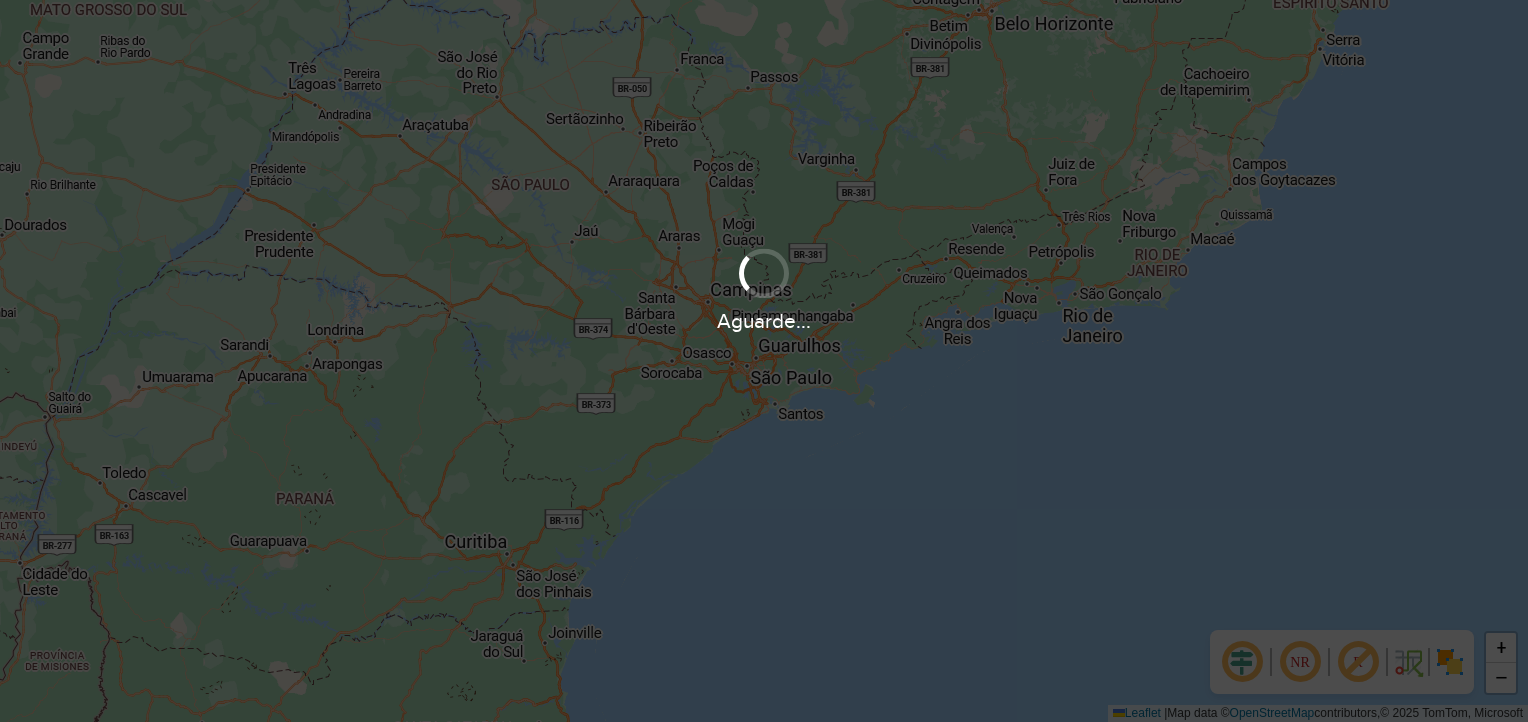 scroll, scrollTop: 0, scrollLeft: 0, axis: both 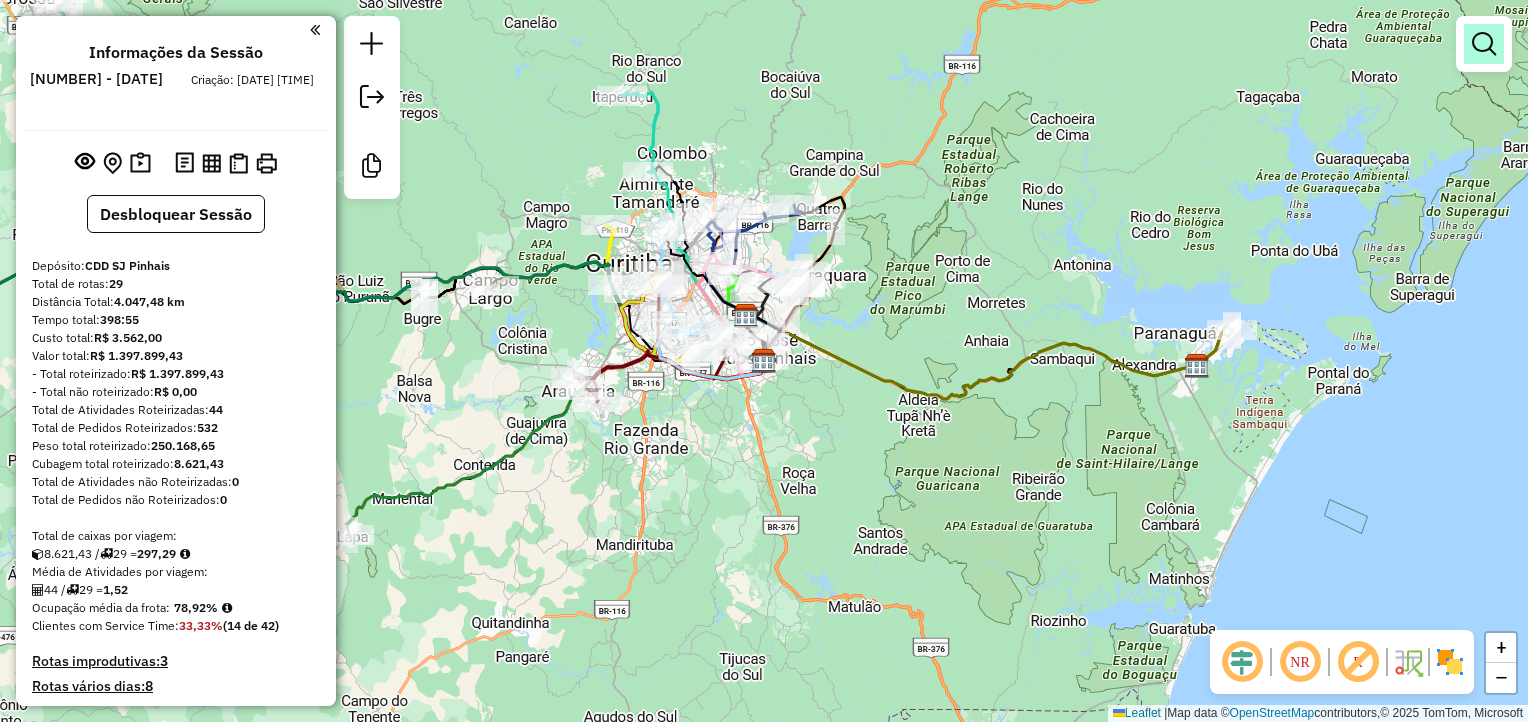 click at bounding box center [1484, 44] 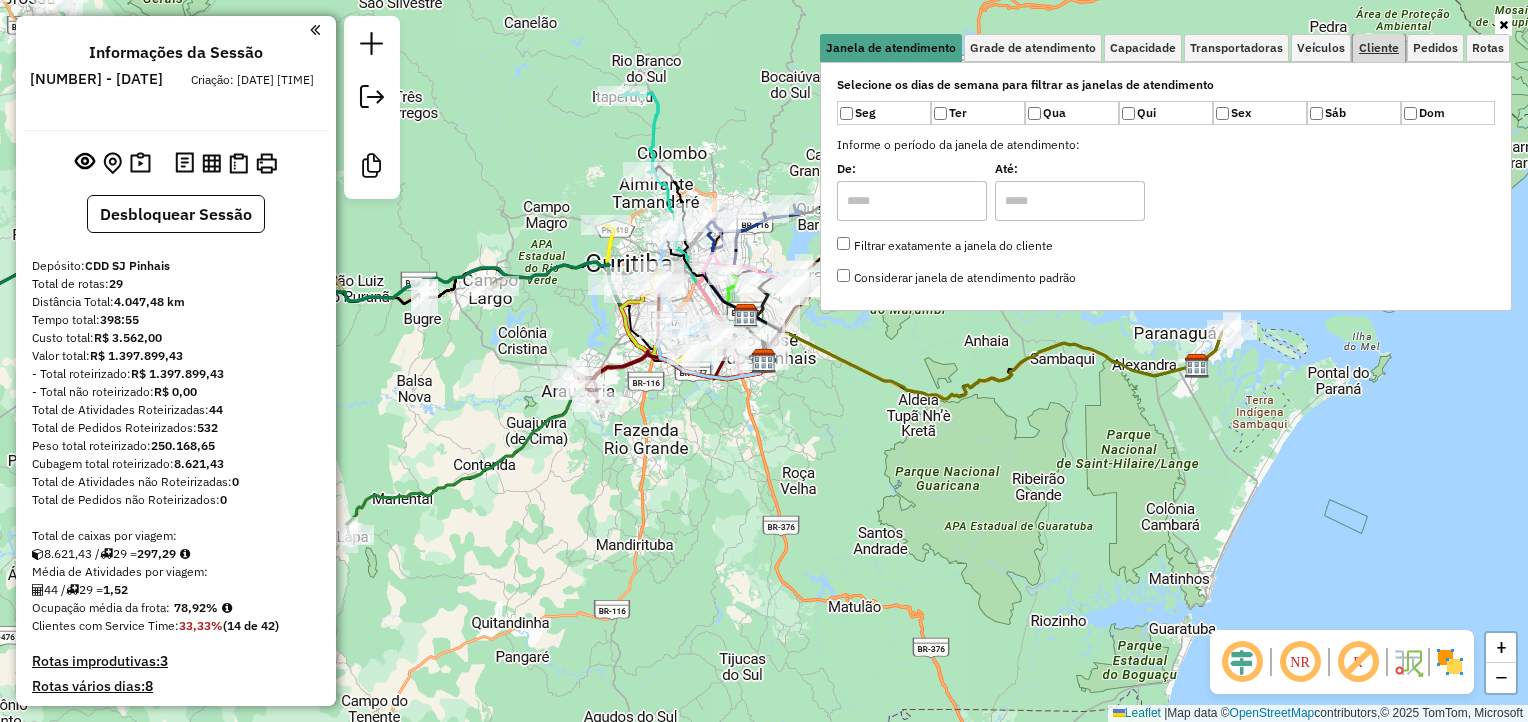 click on "Cliente" at bounding box center (1379, 48) 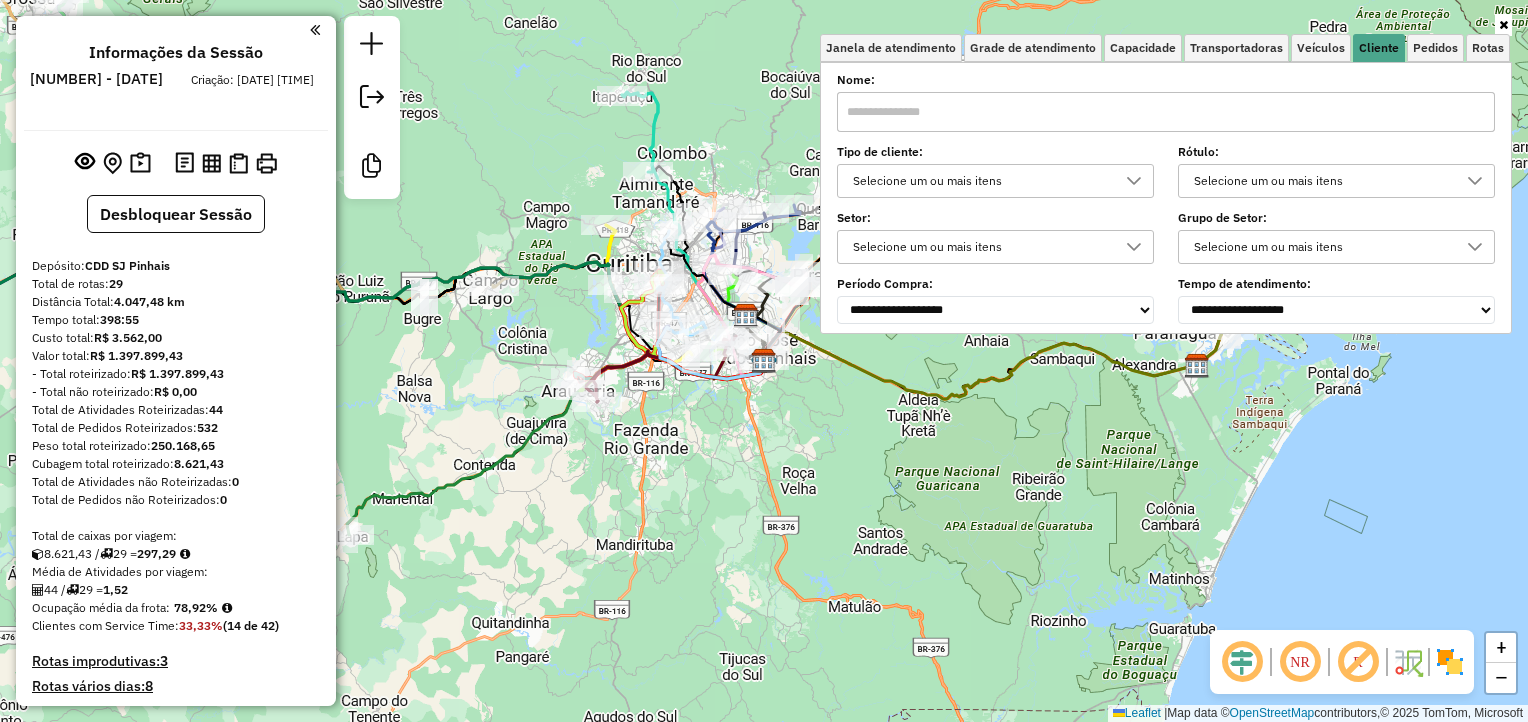click on "Selecione um ou mais itens" at bounding box center (980, 181) 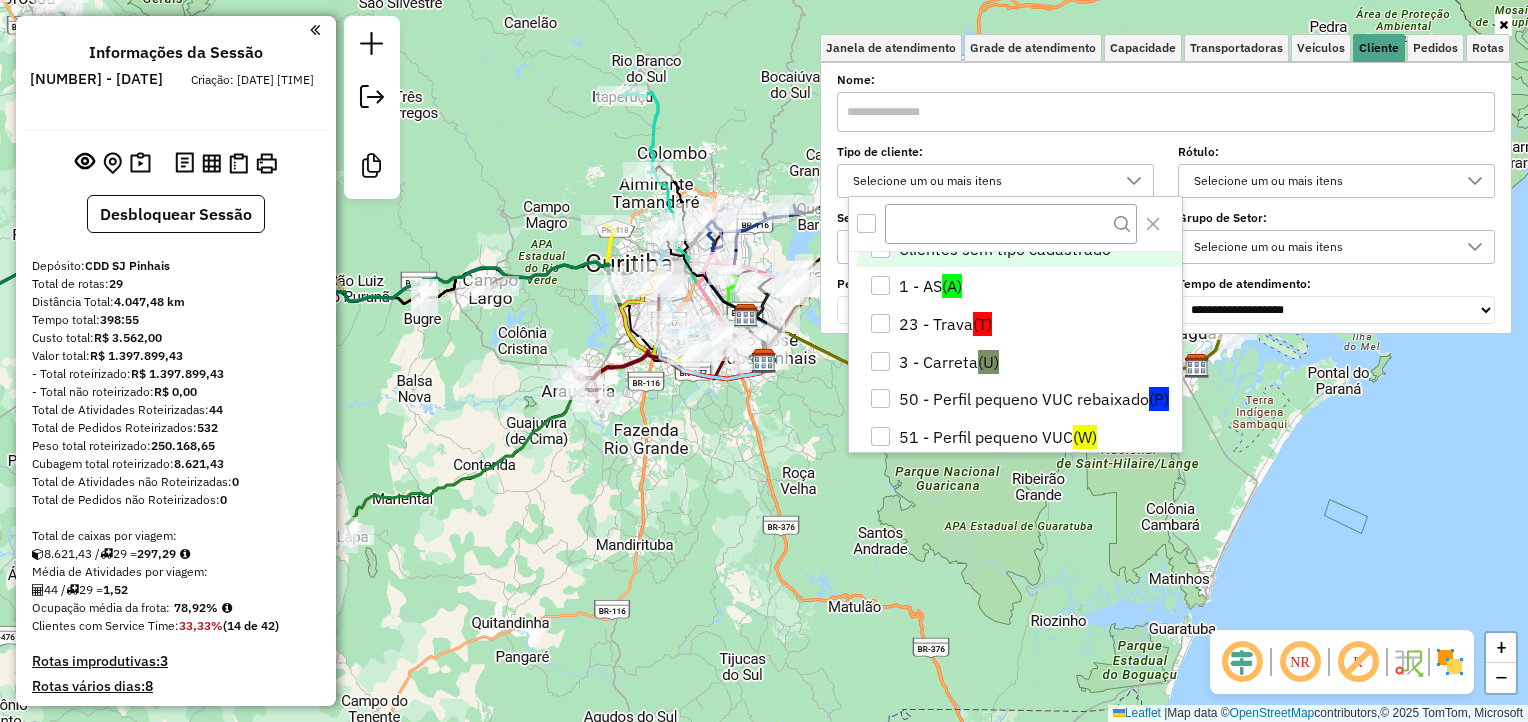 scroll, scrollTop: 19, scrollLeft: 0, axis: vertical 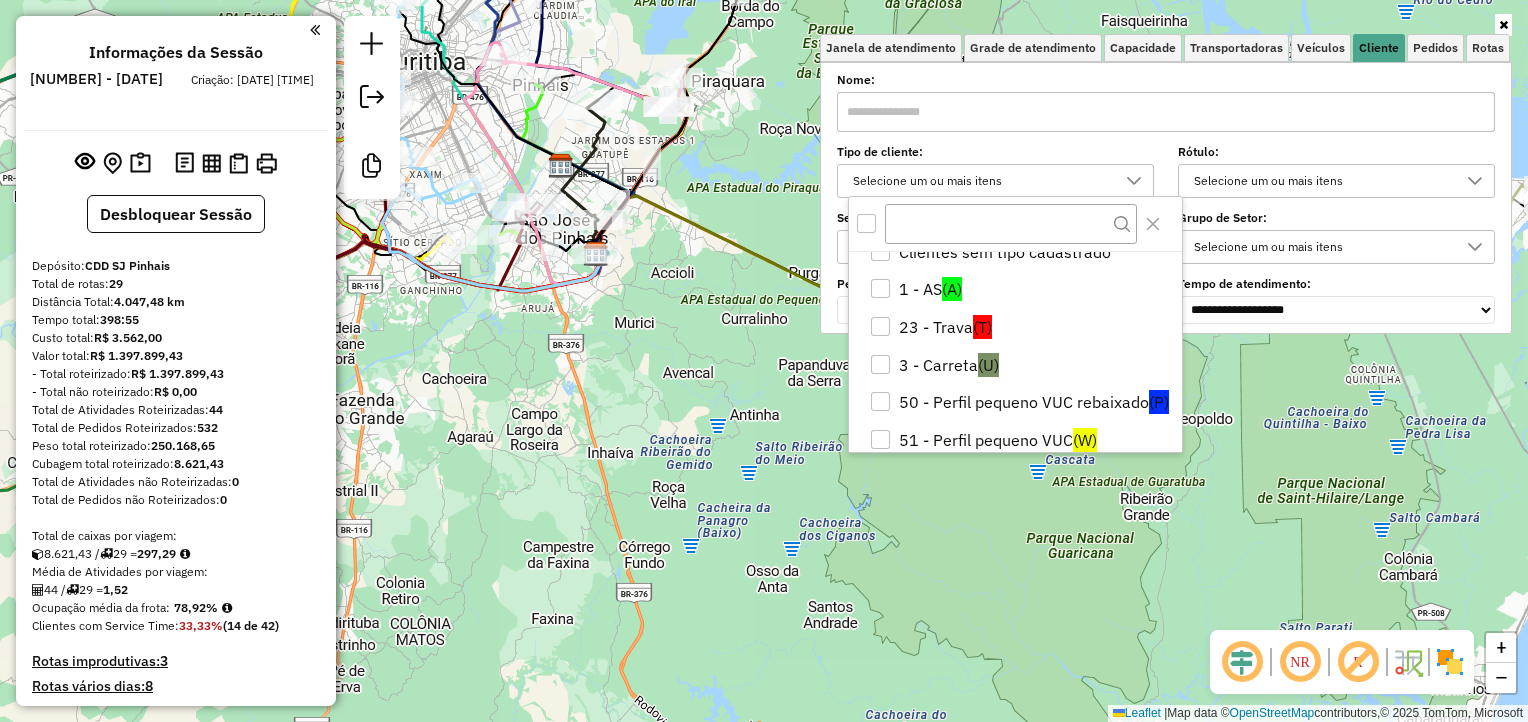 click on "Janela de atendimento Grade de atendimento Capacidade Transportadoras Veículos Cliente Pedidos  Rotas Selecione os dias de semana para filtrar as janelas de atendimento  Seg   Ter   Qua   Qui   Sex   Sáb   Dom  Informe o período da janela de atendimento: De: Até:  Filtrar exatamente a janela do cliente  Considerar janela de atendimento padrão  Selecione os dias de semana para filtrar as grades de atendimento  Seg   Ter   Qua   Qui   Sex   Sáb   Dom   Considerar clientes sem dia de atendimento cadastrado  Clientes fora do dia de atendimento selecionado Filtrar as atividades entre os valores definidos abaixo:  Peso mínimo:   Peso máximo:   Cubagem mínima:   Cubagem máxima:   De:   Até:  Filtrar as atividades entre o tempo de atendimento definido abaixo:  De:   Até:   Considerar capacidade total dos clientes não roteirizados Transportadora: Selecione um ou mais itens Tipo de veículo: Selecione um ou mais itens Veículo: Selecione um ou mais itens Motorista: Selecione um ou mais itens Nome: Rótulo:" 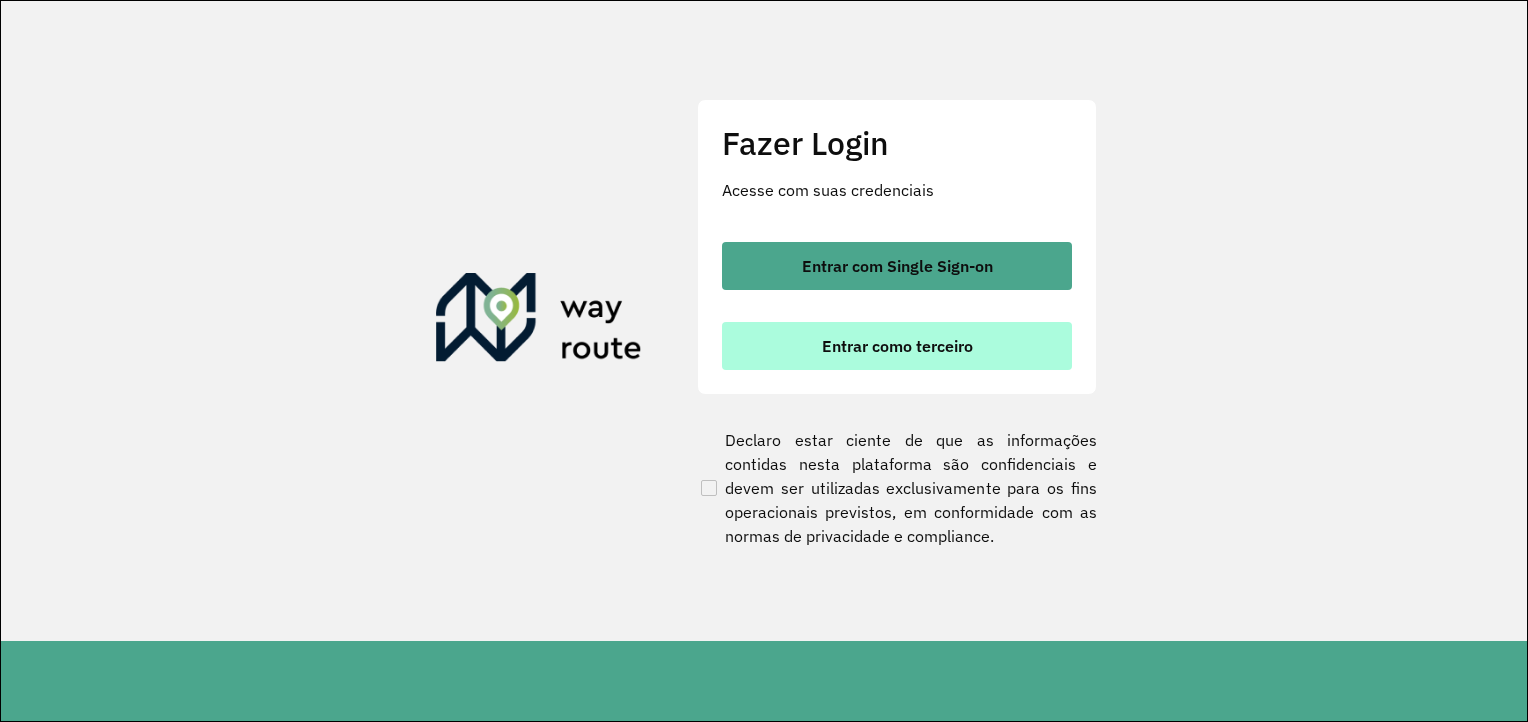 scroll, scrollTop: 0, scrollLeft: 0, axis: both 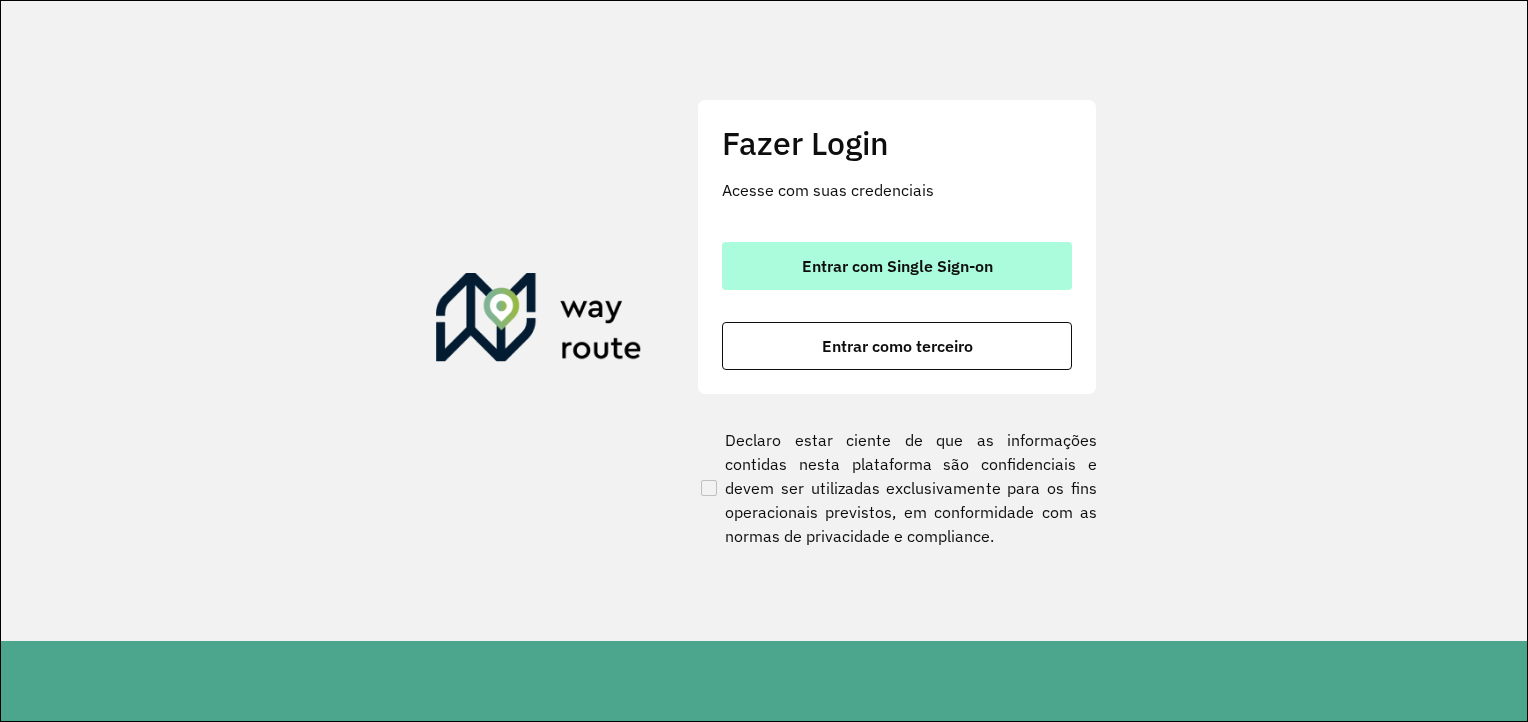 click on "Entrar com Single Sign-on" at bounding box center [897, 266] 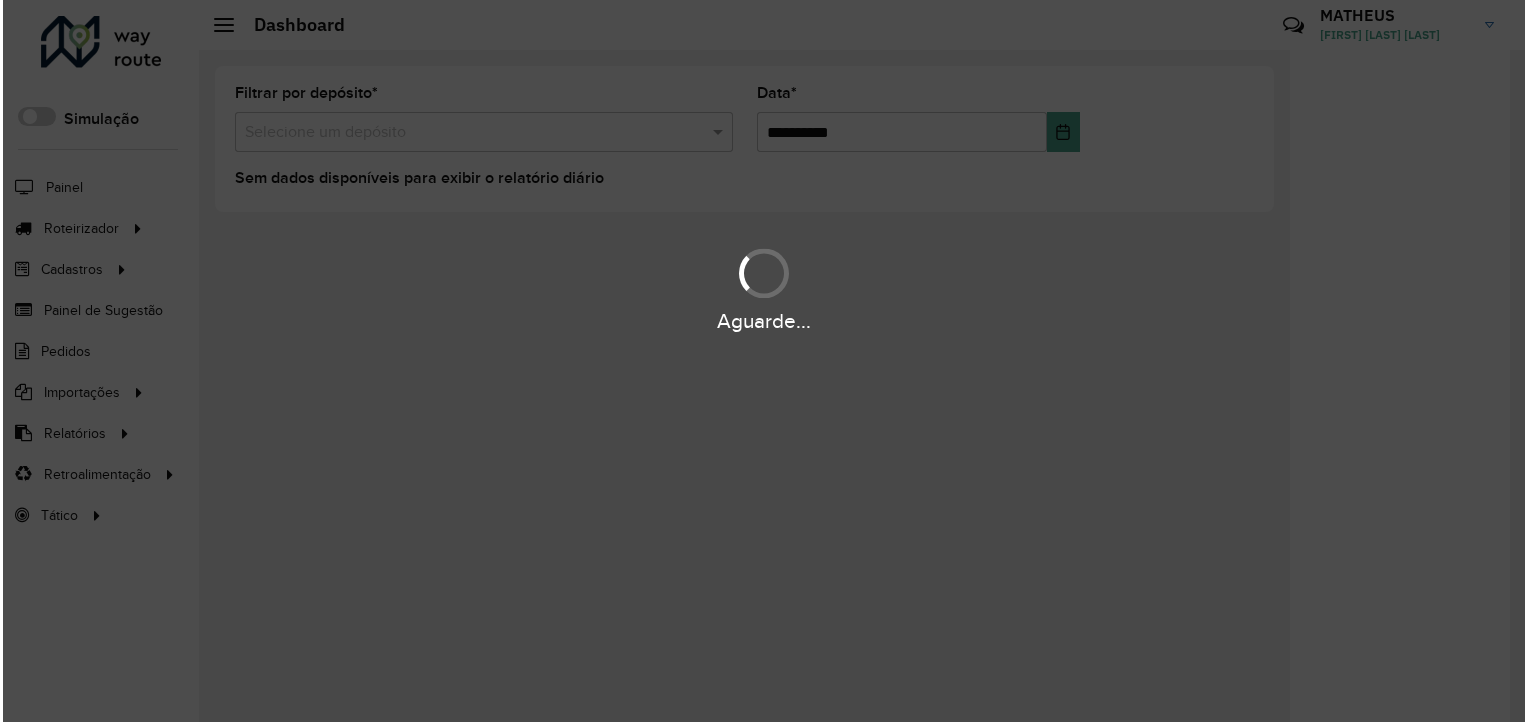 scroll, scrollTop: 0, scrollLeft: 0, axis: both 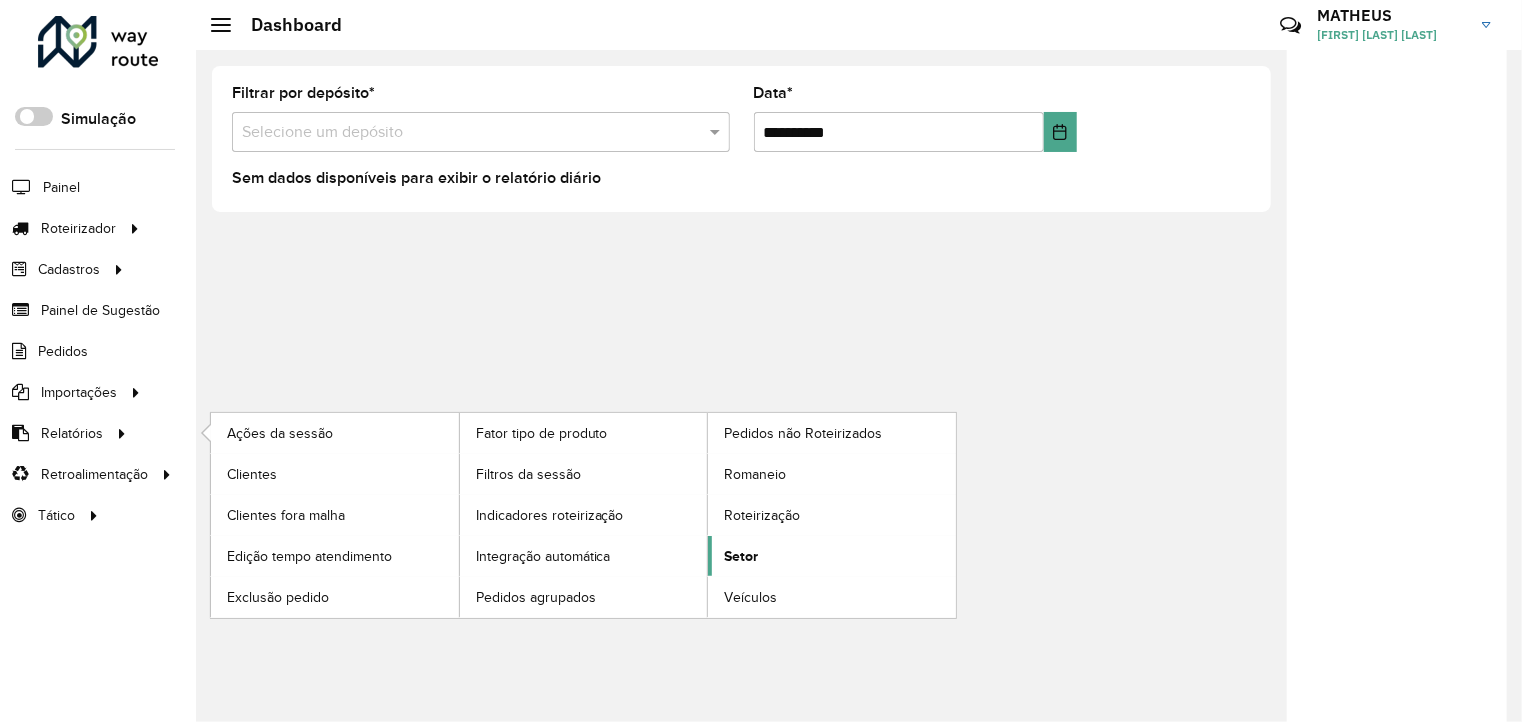 click on "Setor" 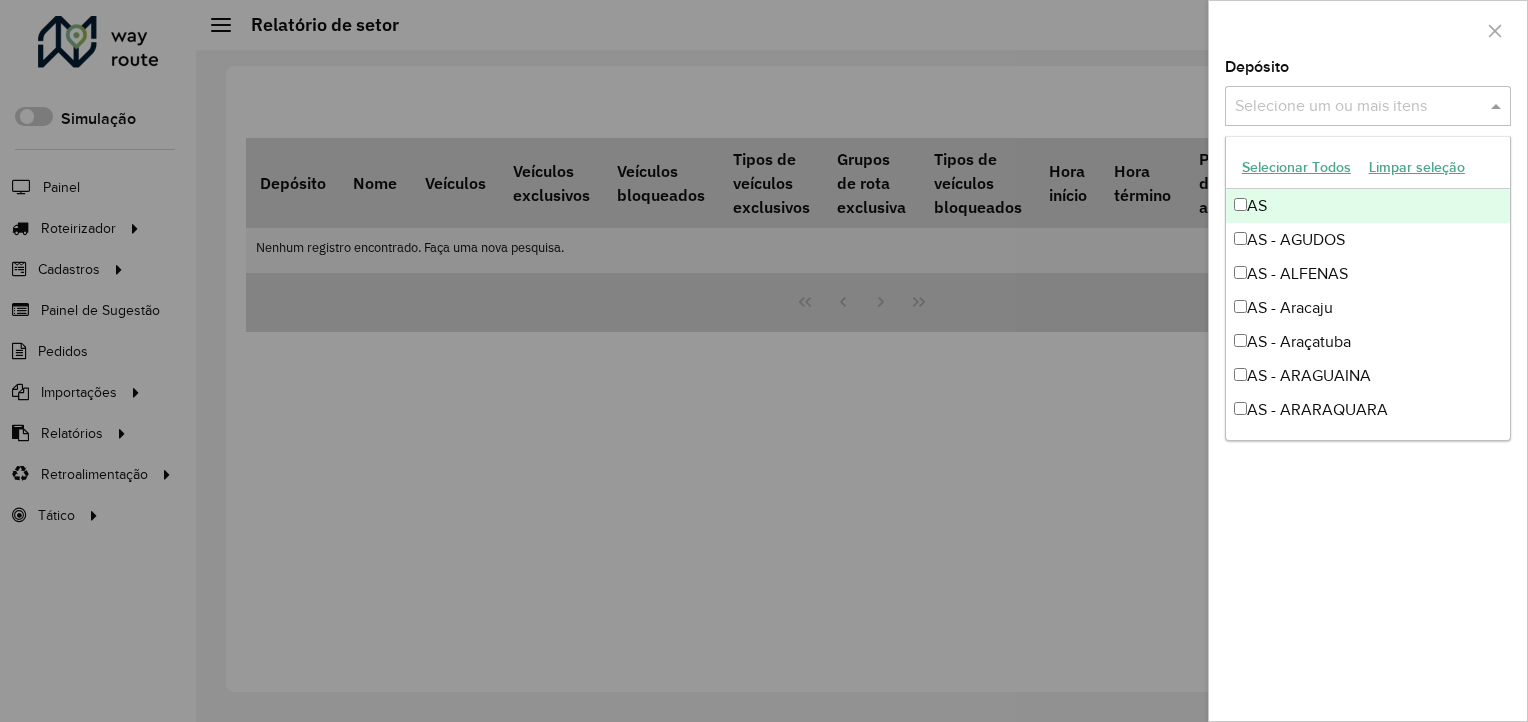 click at bounding box center (1358, 107) 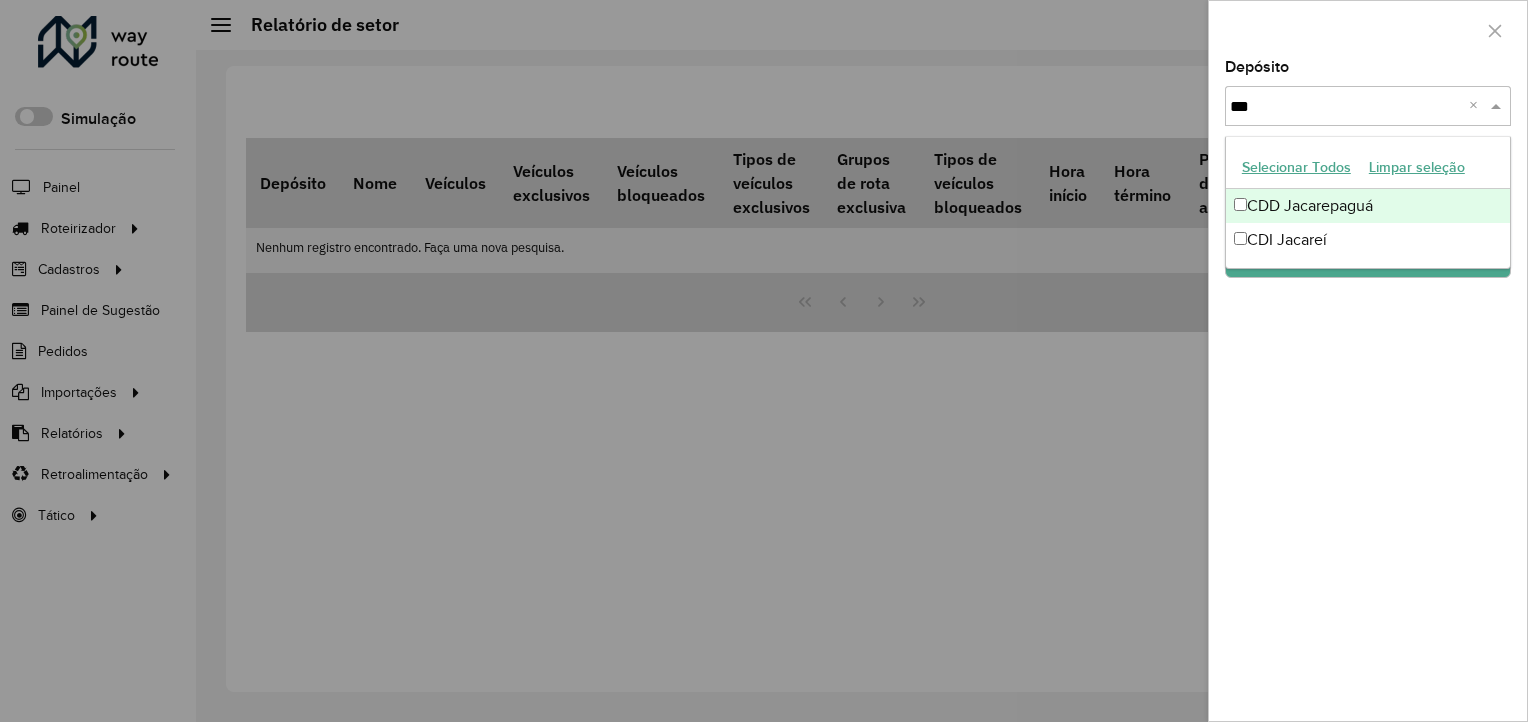 type on "****" 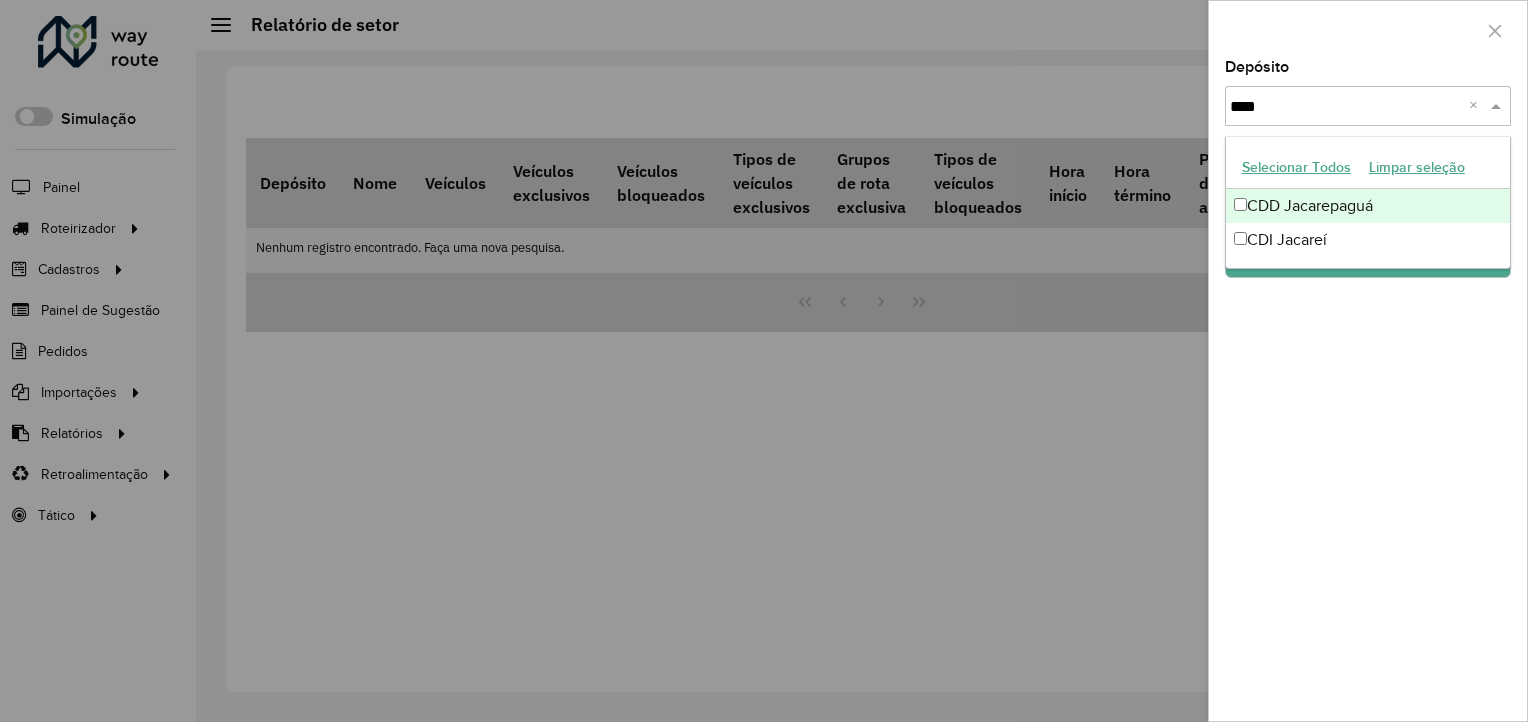 type 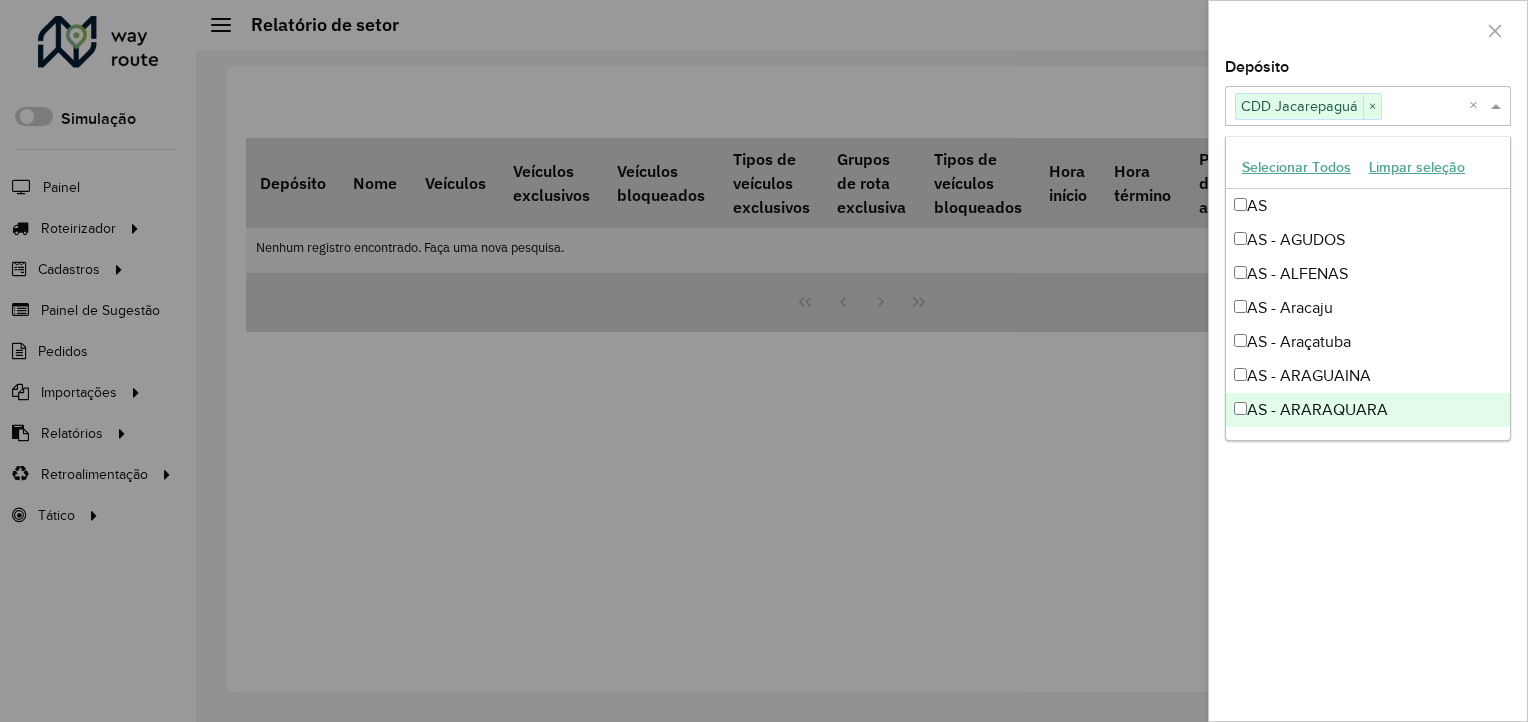 click on "Depósito  Selecione um ou mais itens CDD Jacarepaguá × ×  Grupo de Depósito  Selecione um ou mais itens Filtrar" 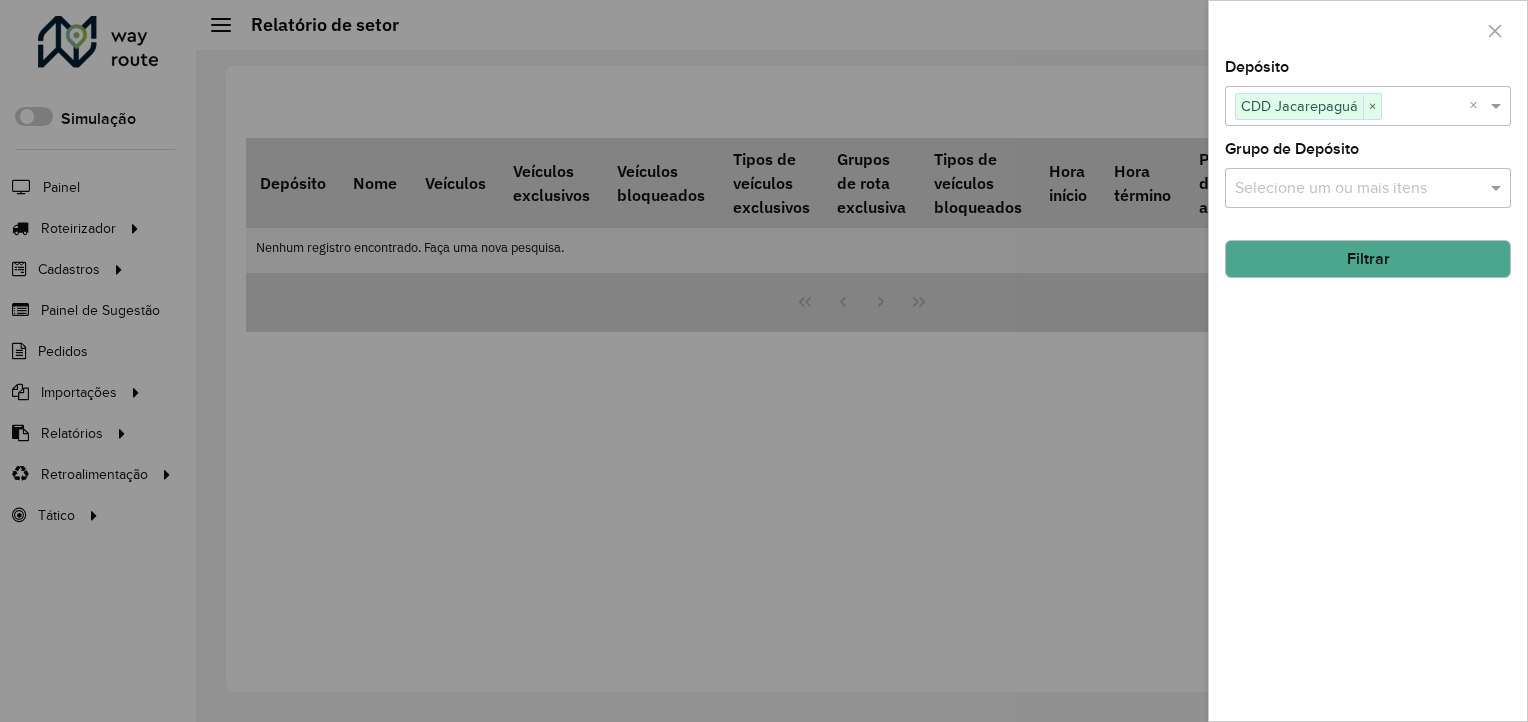 click on "Filtrar" 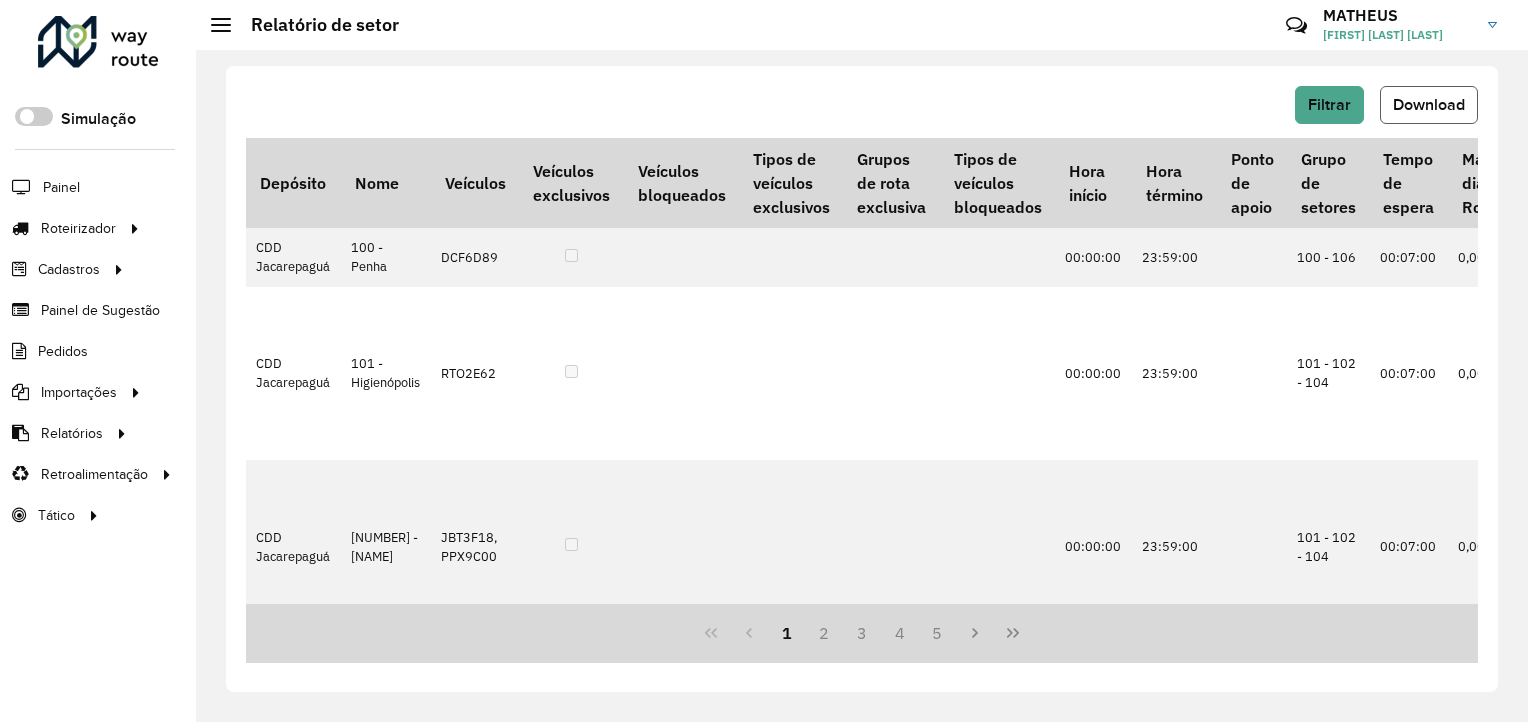 click on "Download" 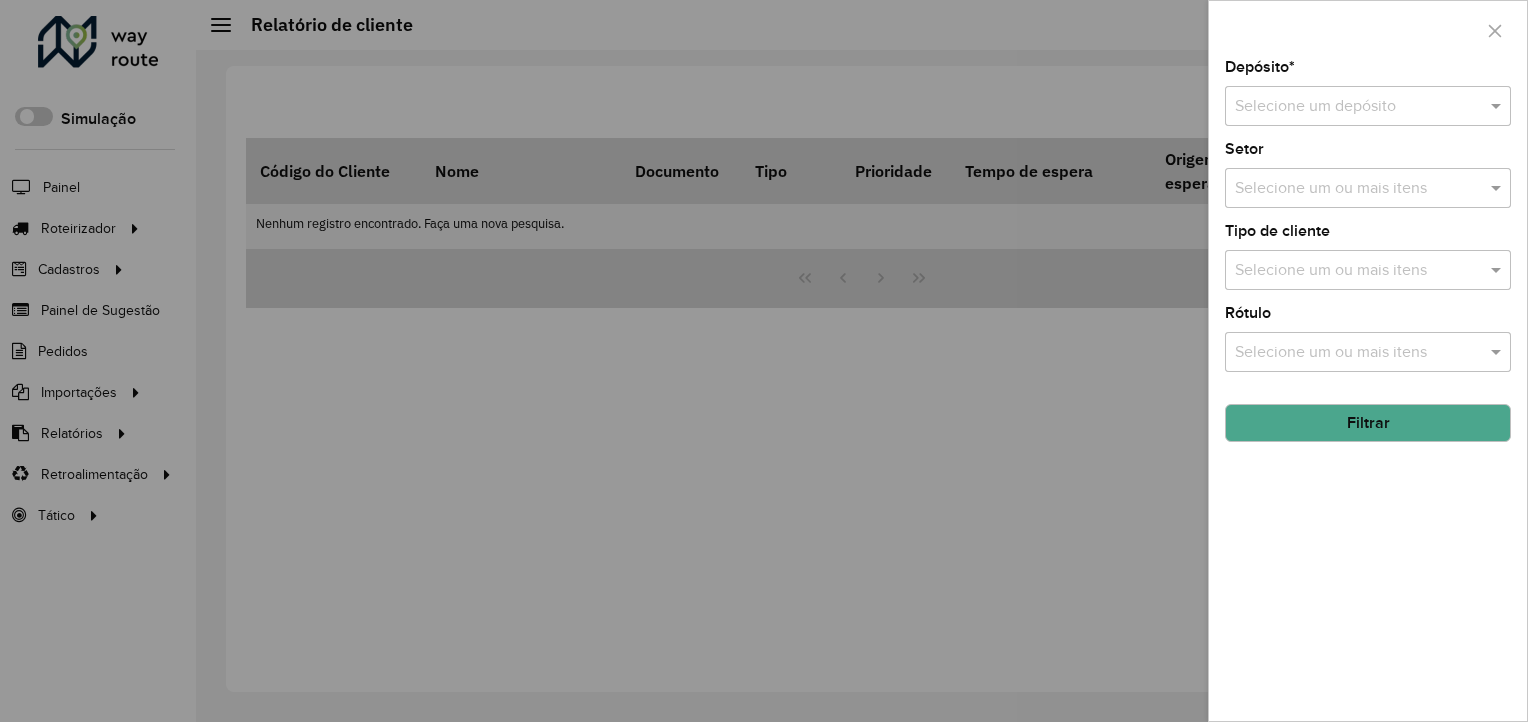 scroll, scrollTop: 0, scrollLeft: 0, axis: both 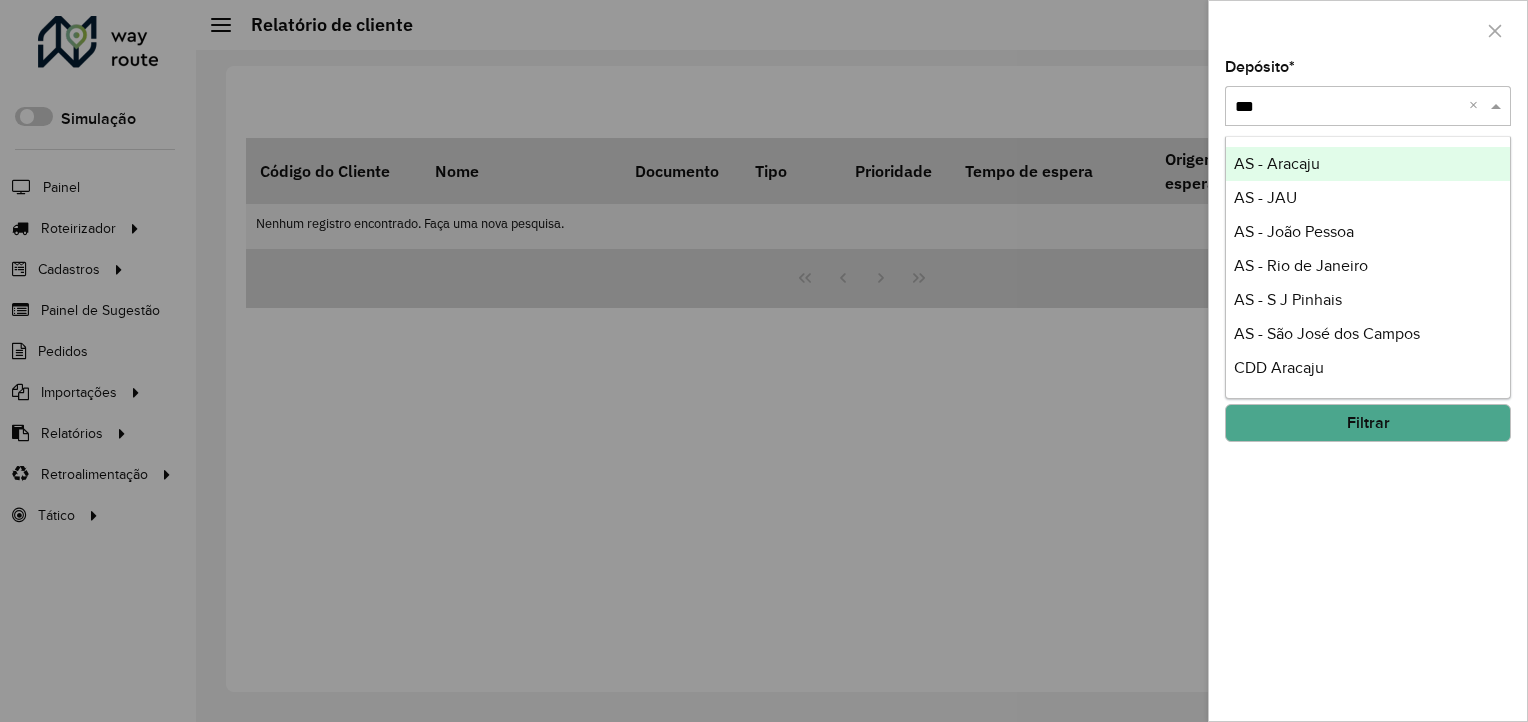 type on "****" 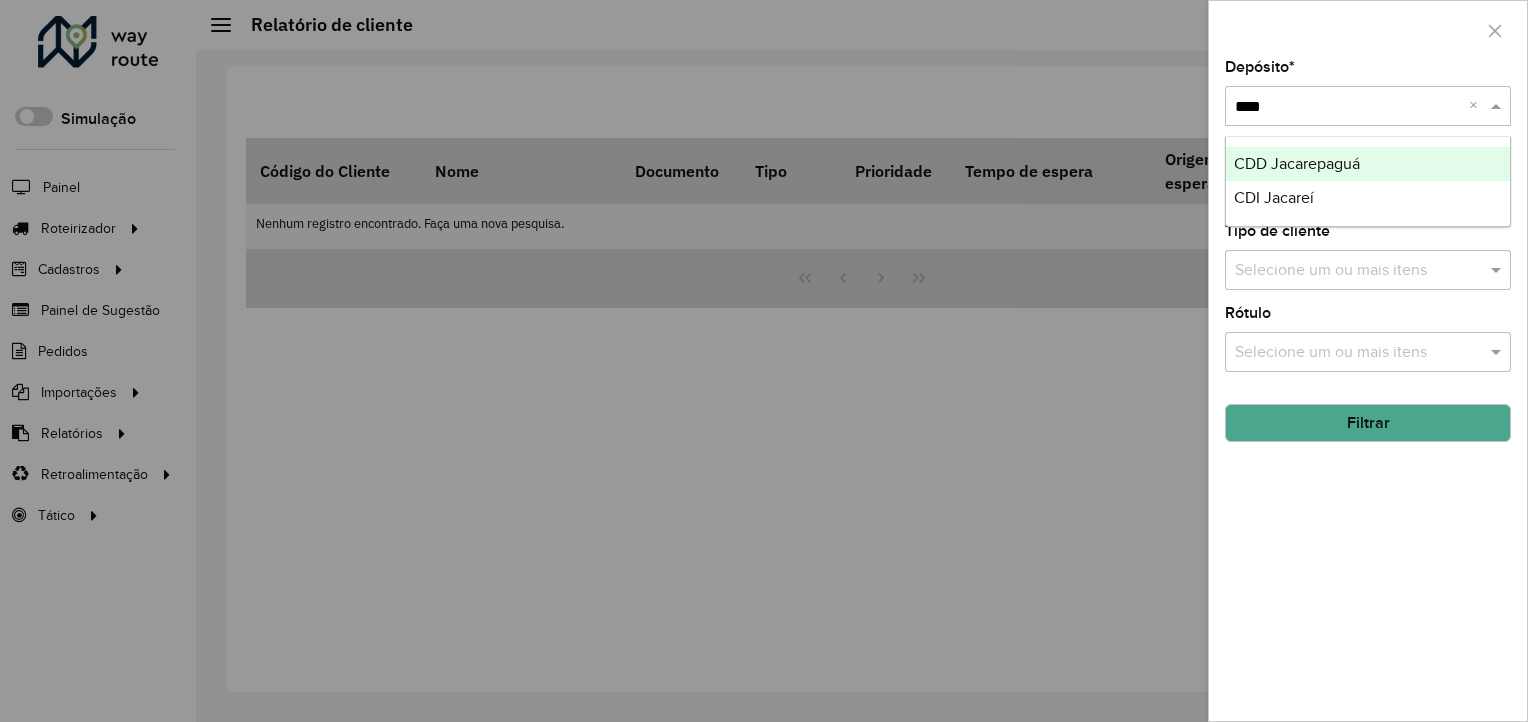type 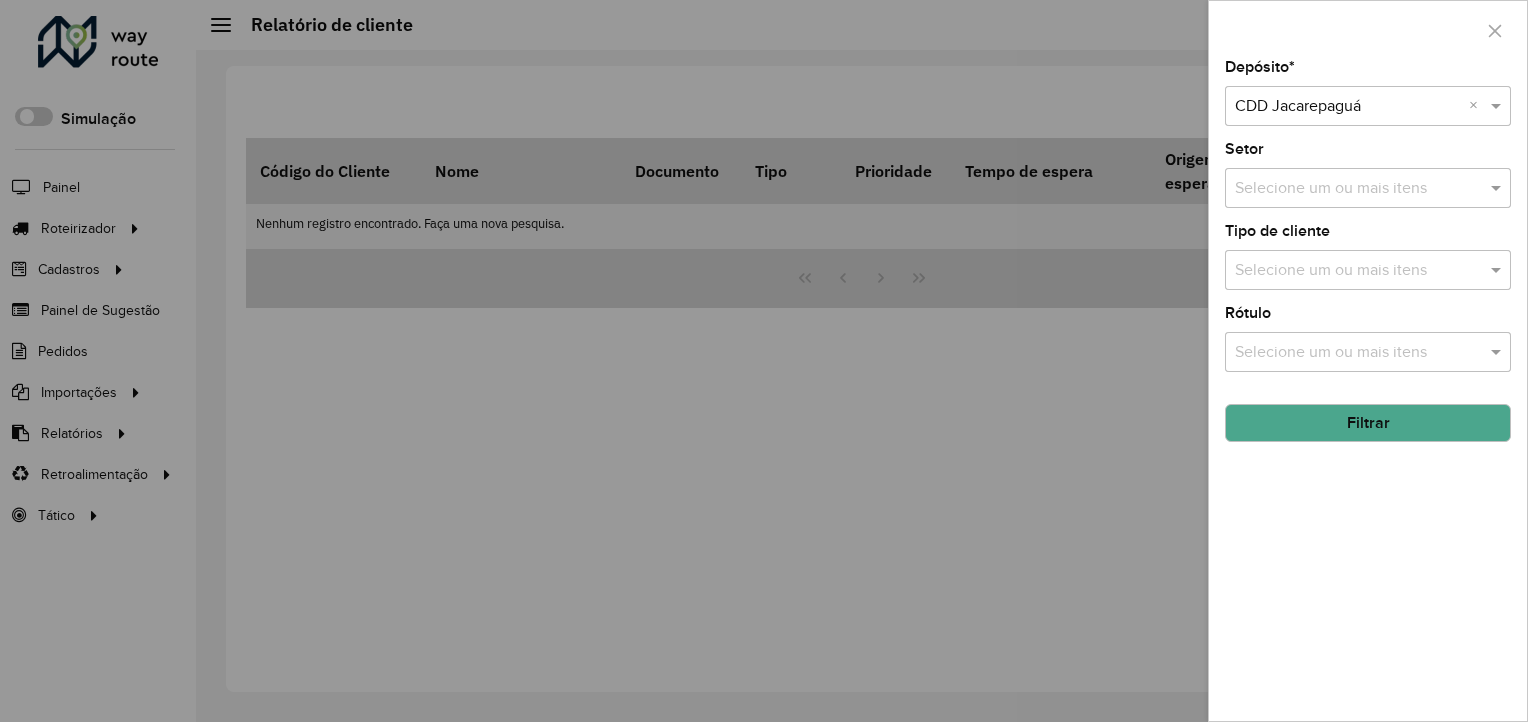 click on "Filtrar" 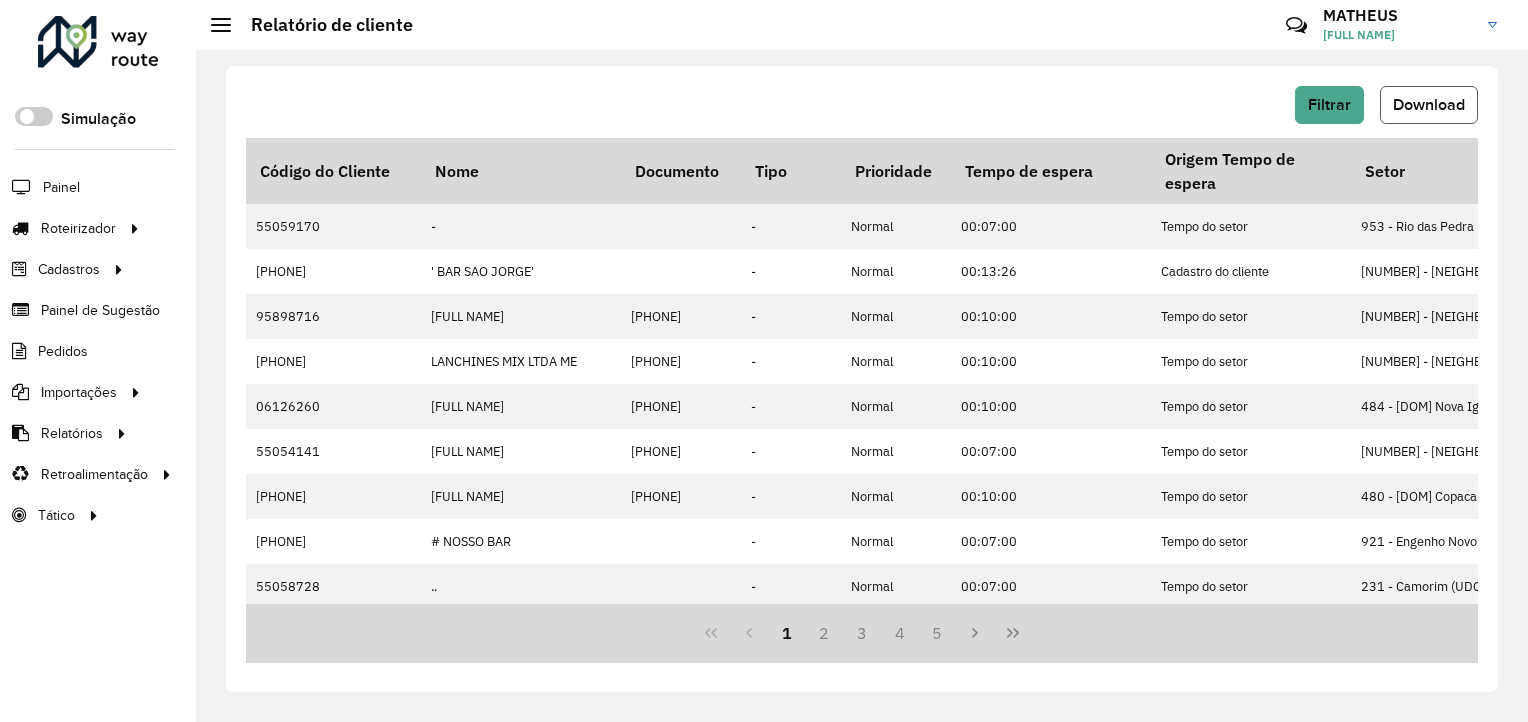 click on "Download" 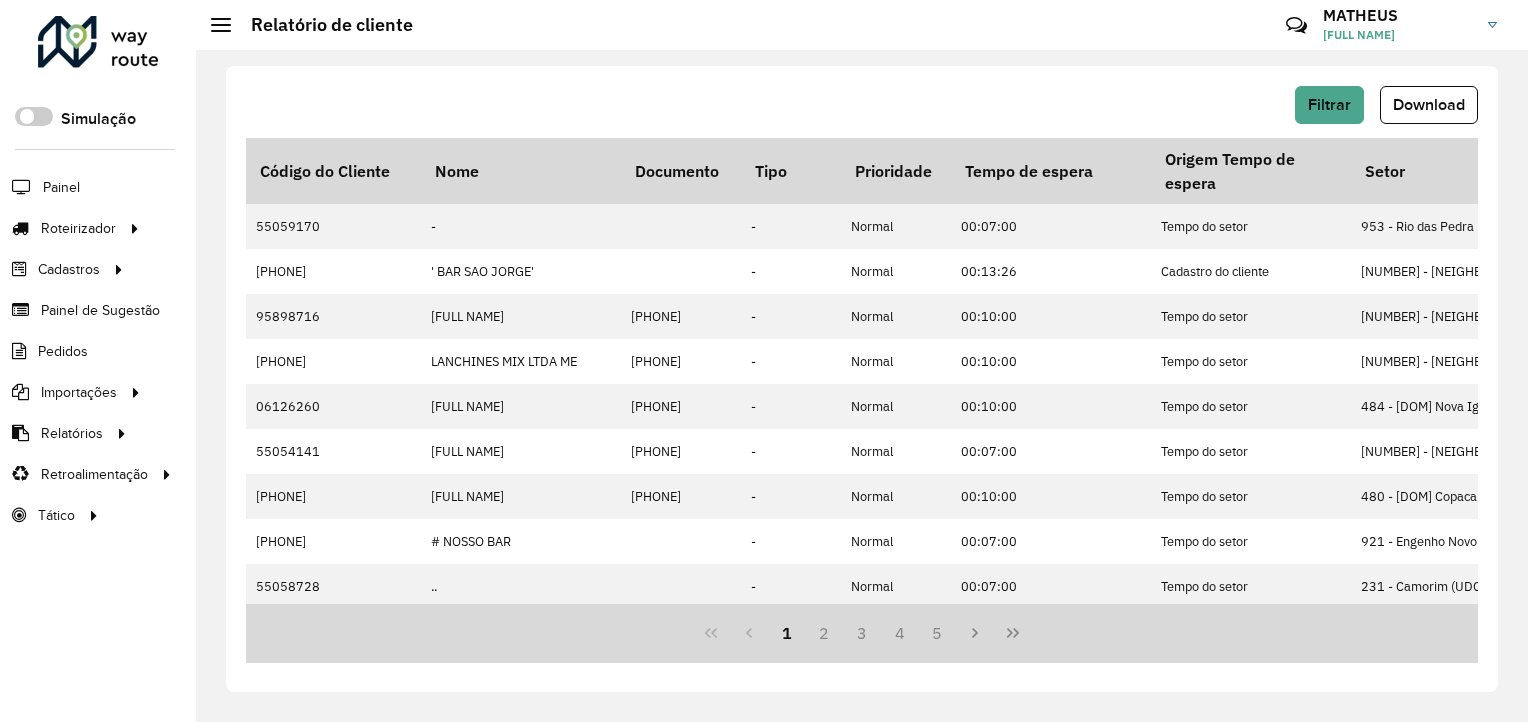 click 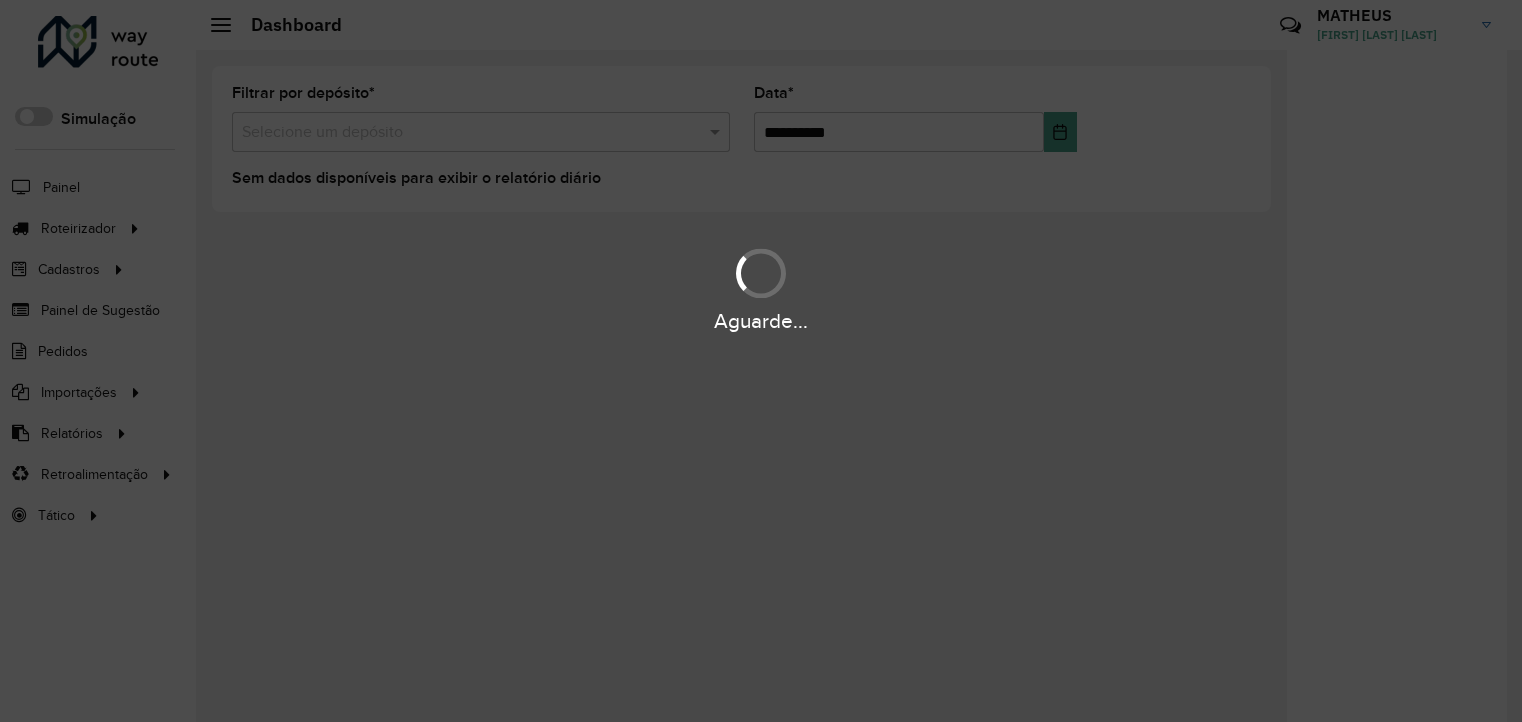 scroll, scrollTop: 0, scrollLeft: 0, axis: both 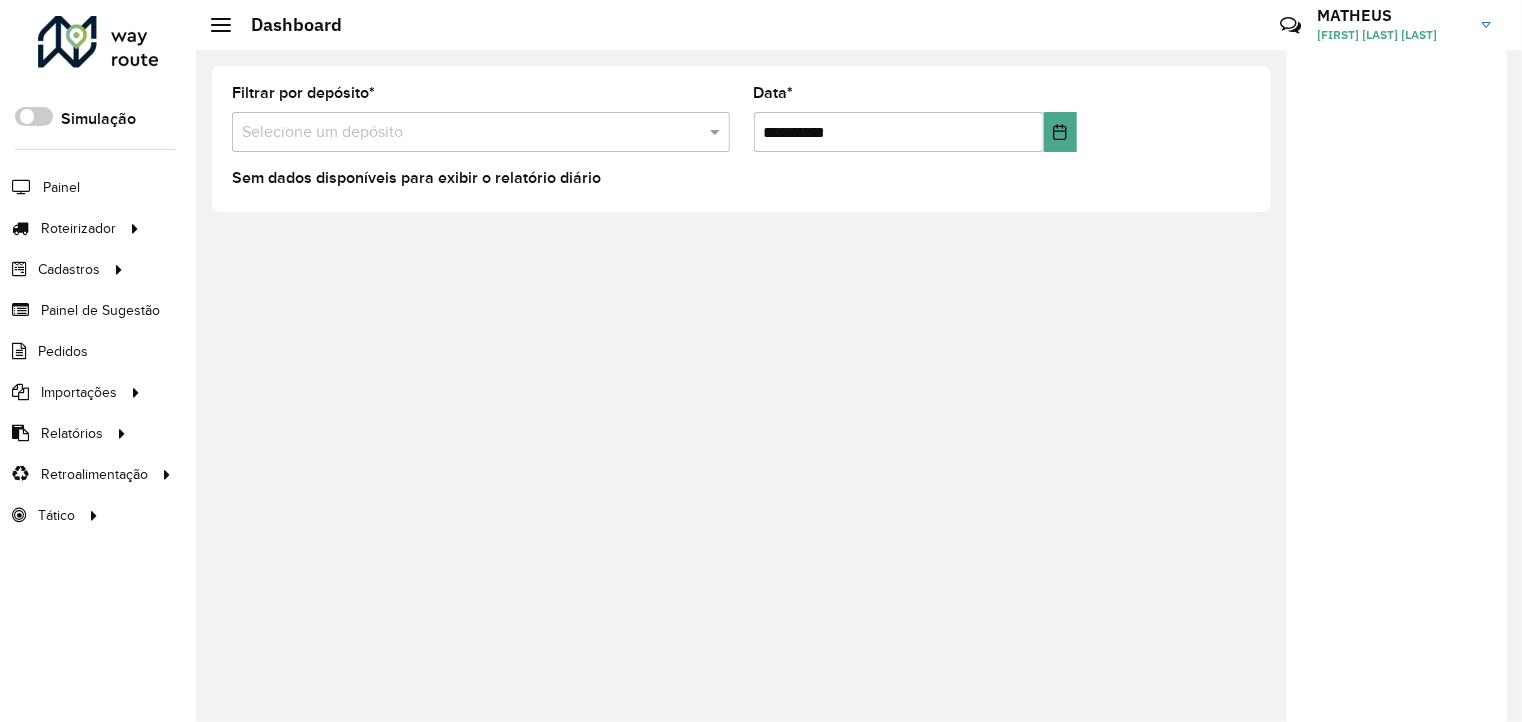 click on "**********" 